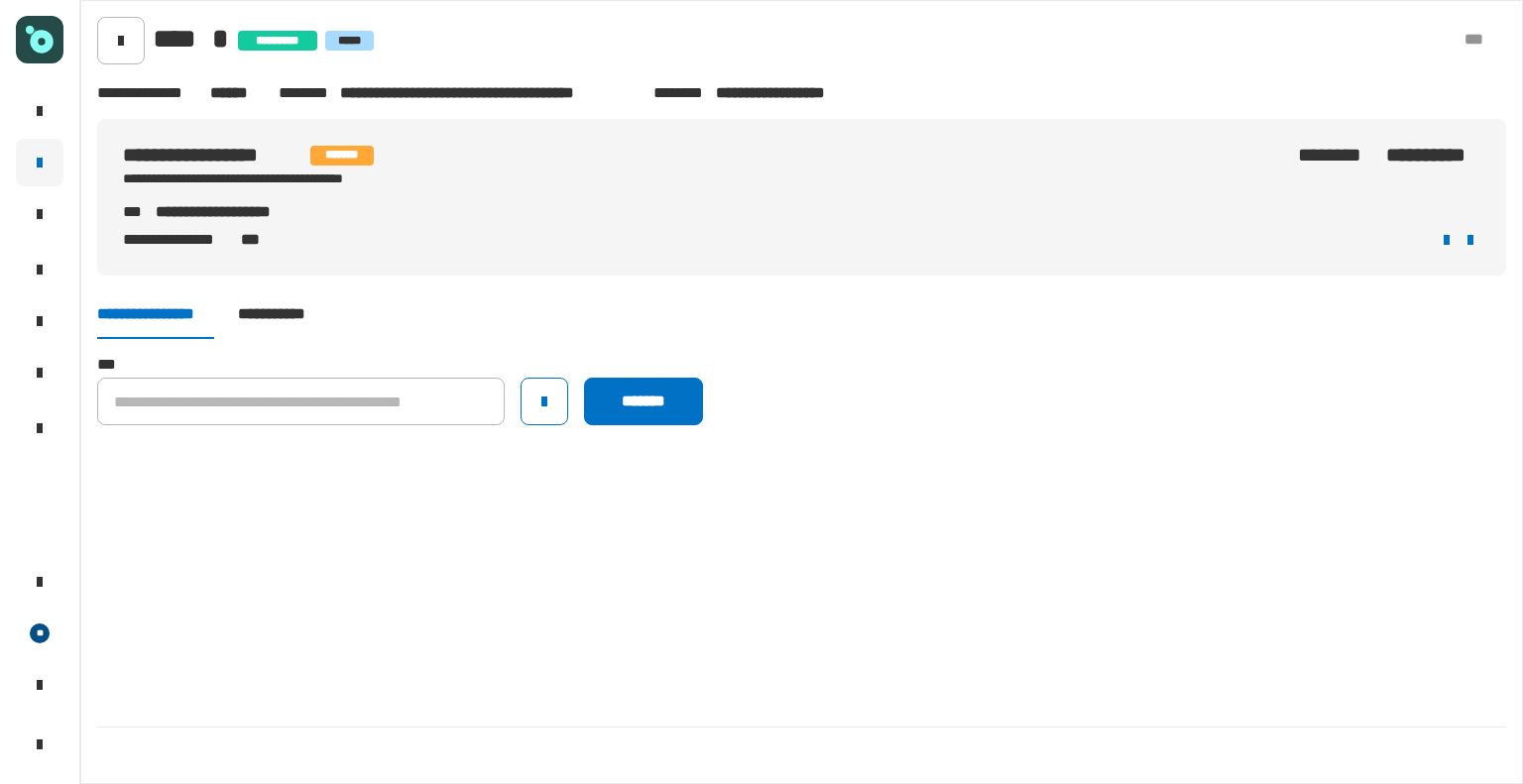 scroll, scrollTop: 0, scrollLeft: 0, axis: both 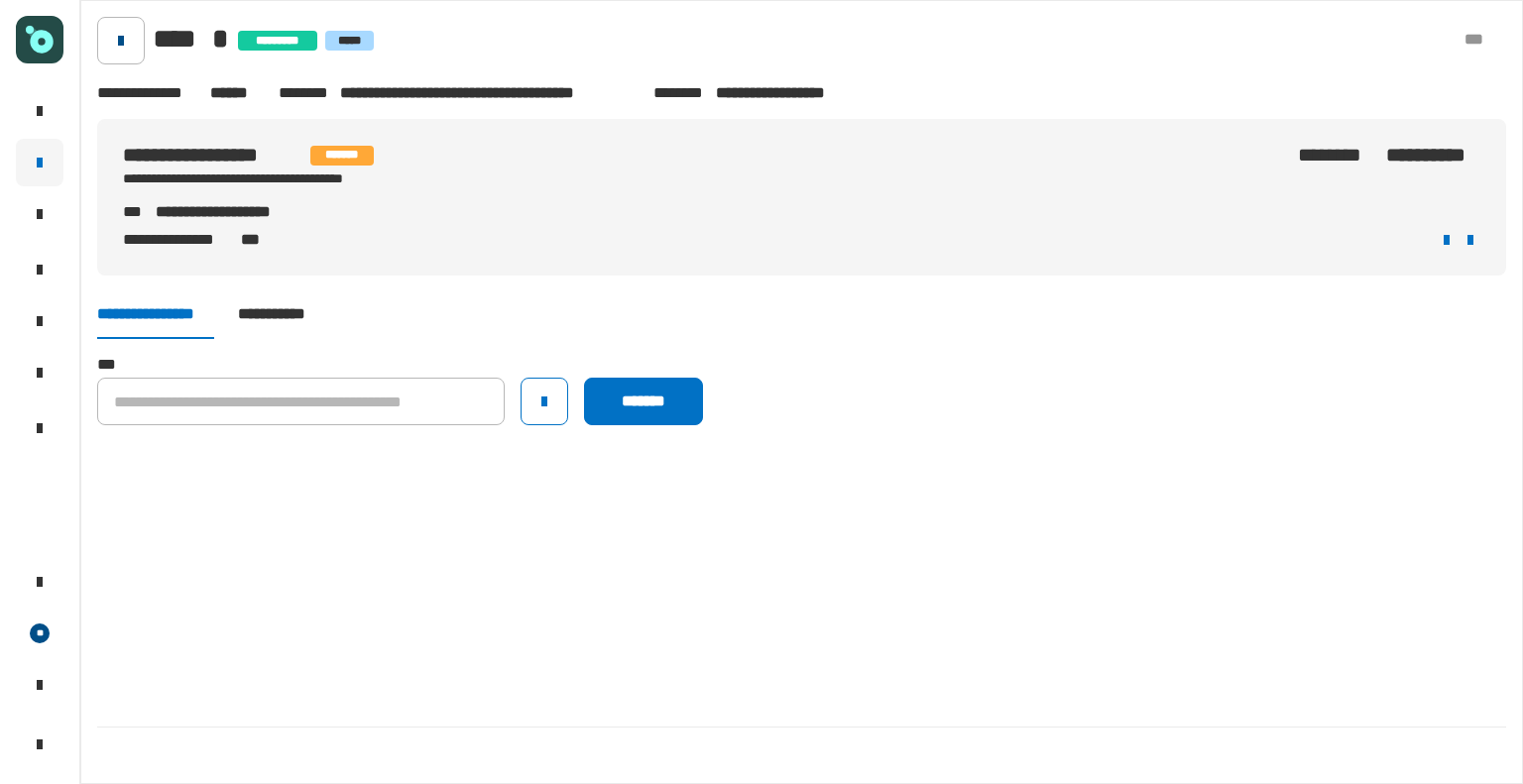 click 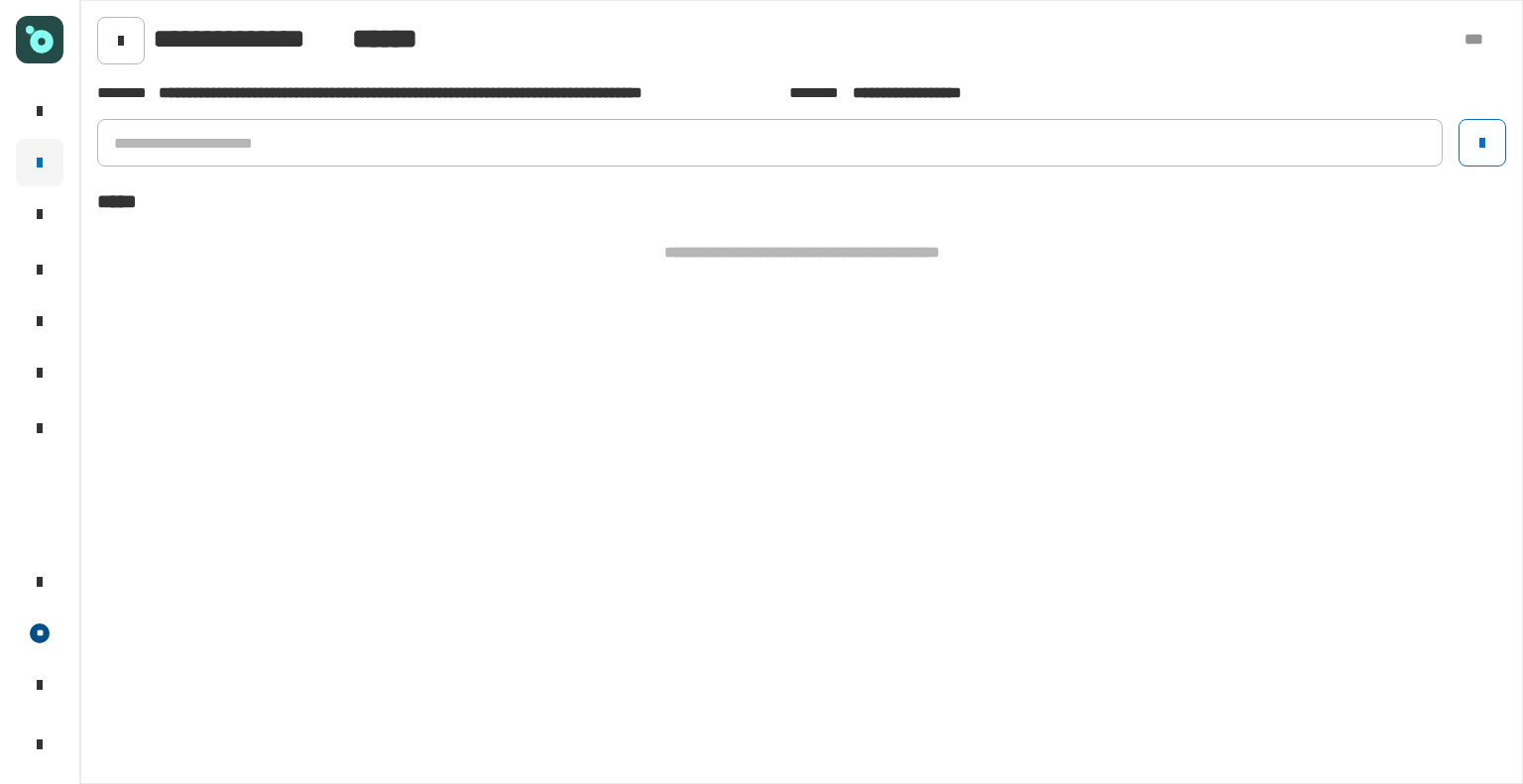 click on "[FIRST] [LAST]" 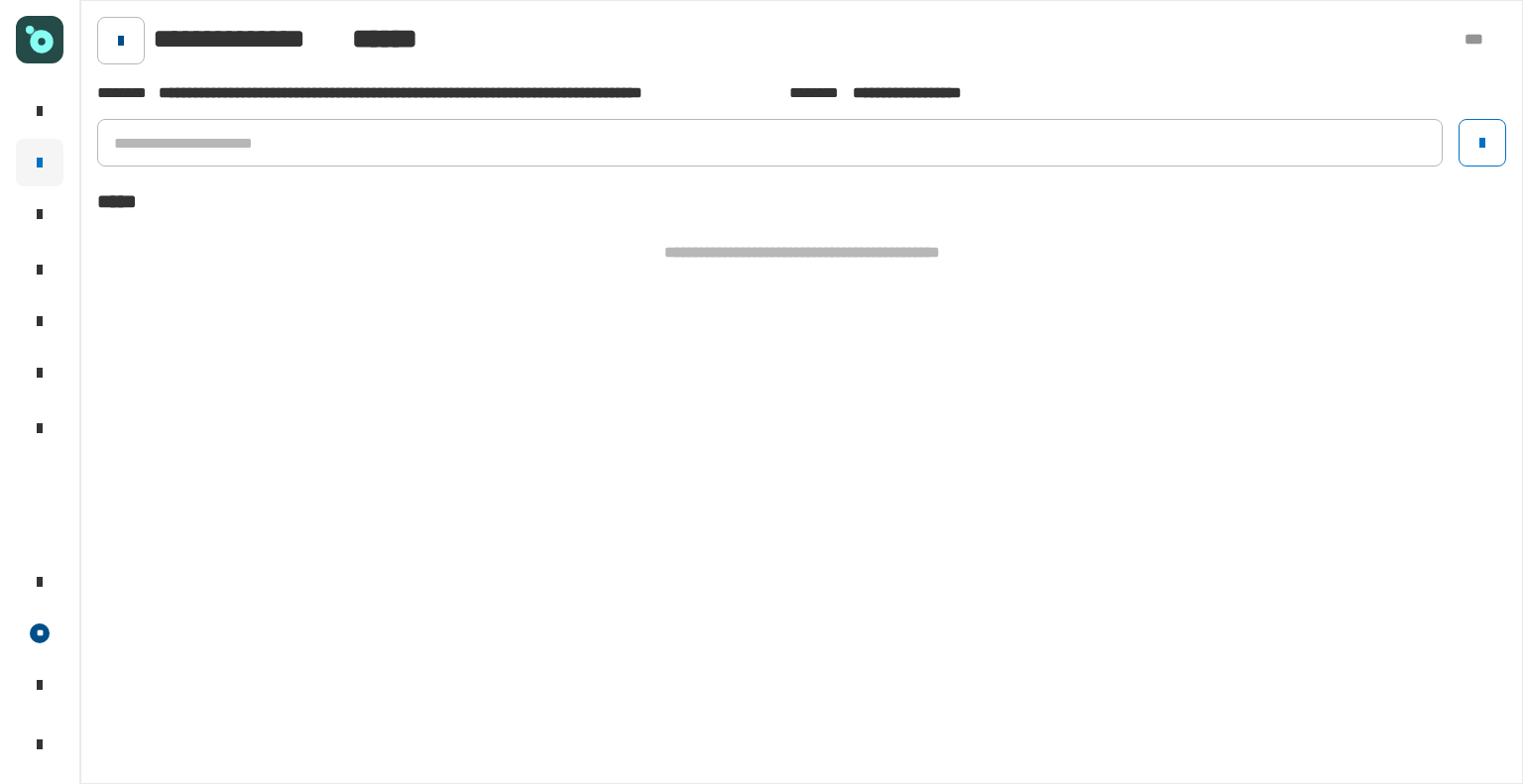 click 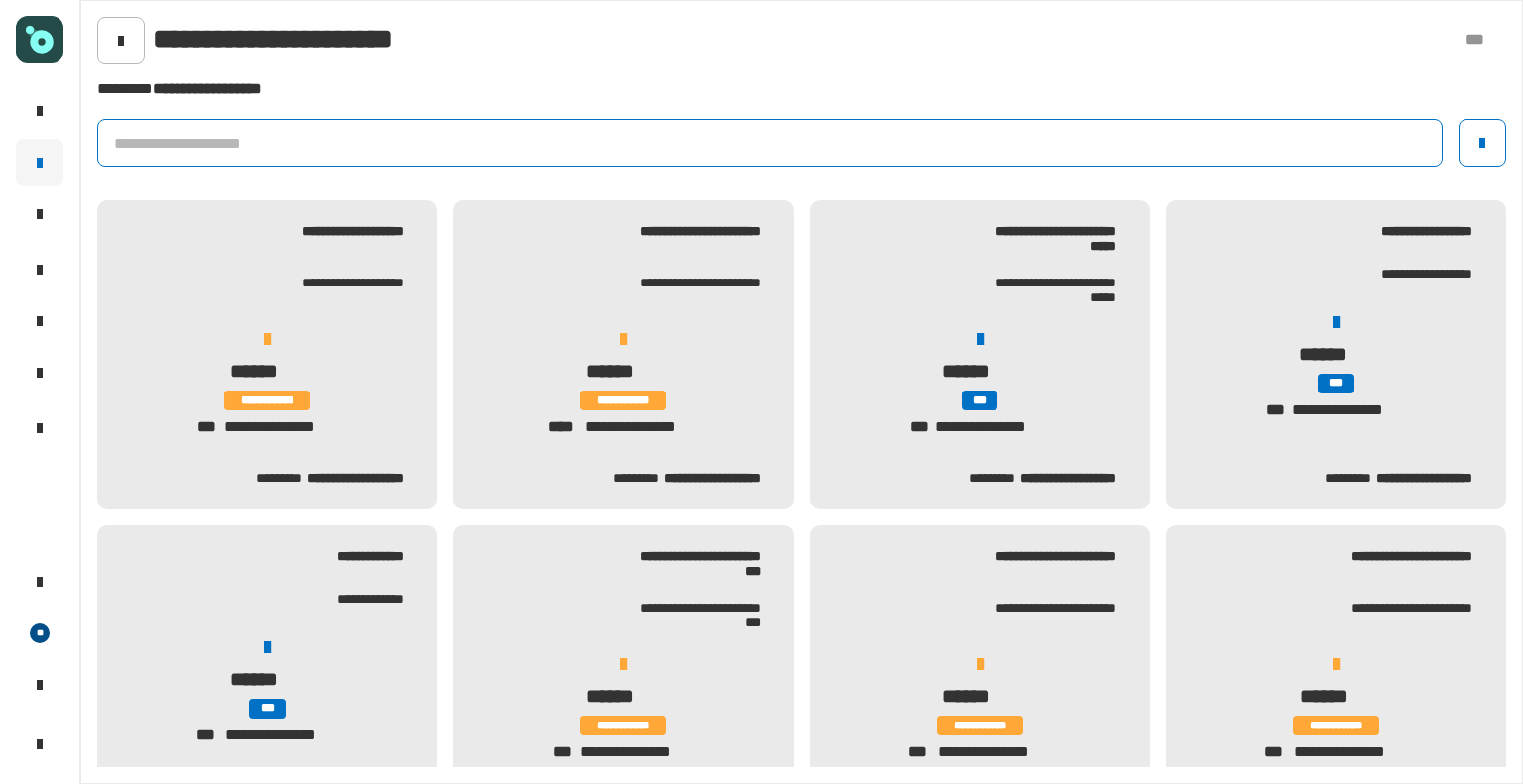 click 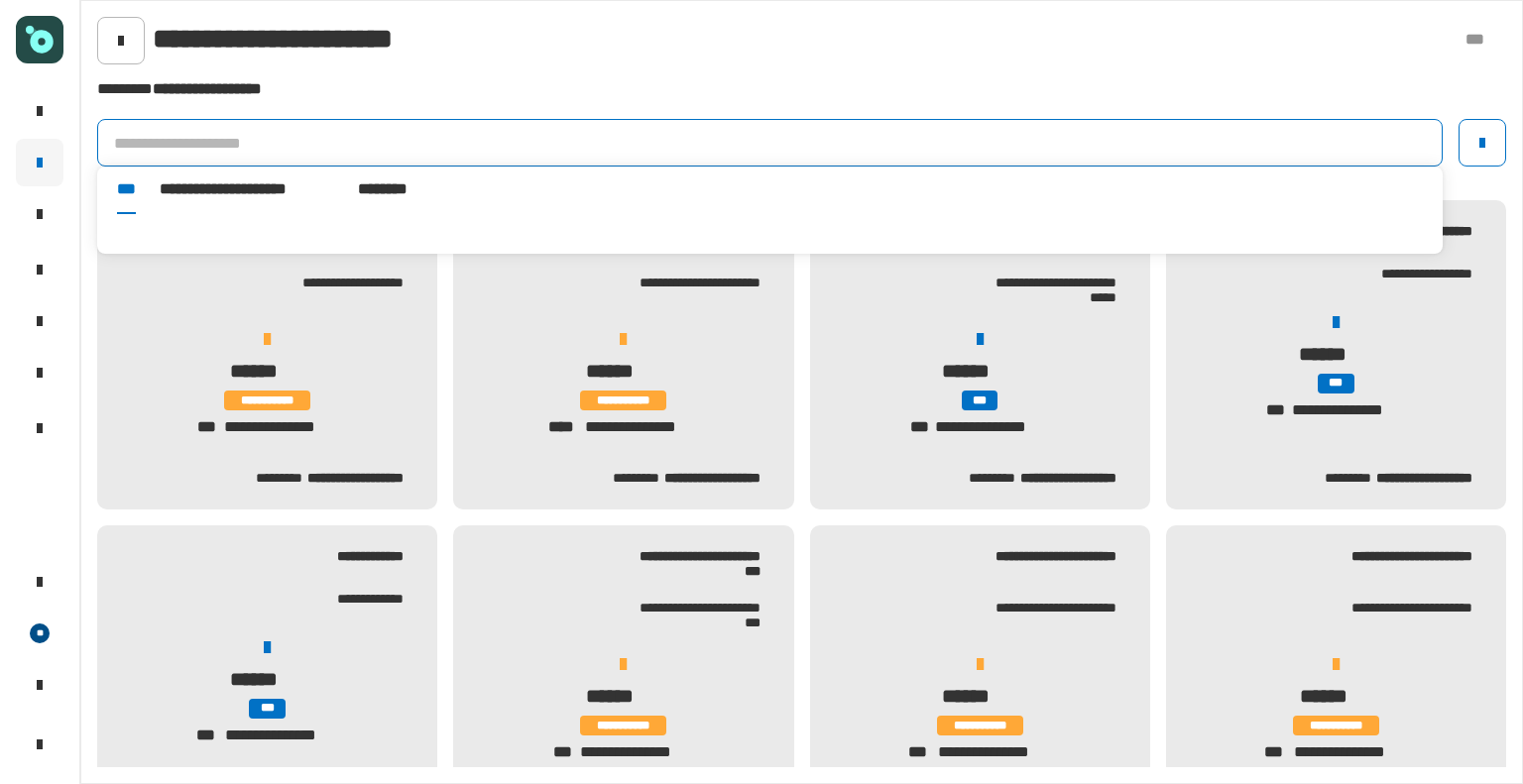 type on "*" 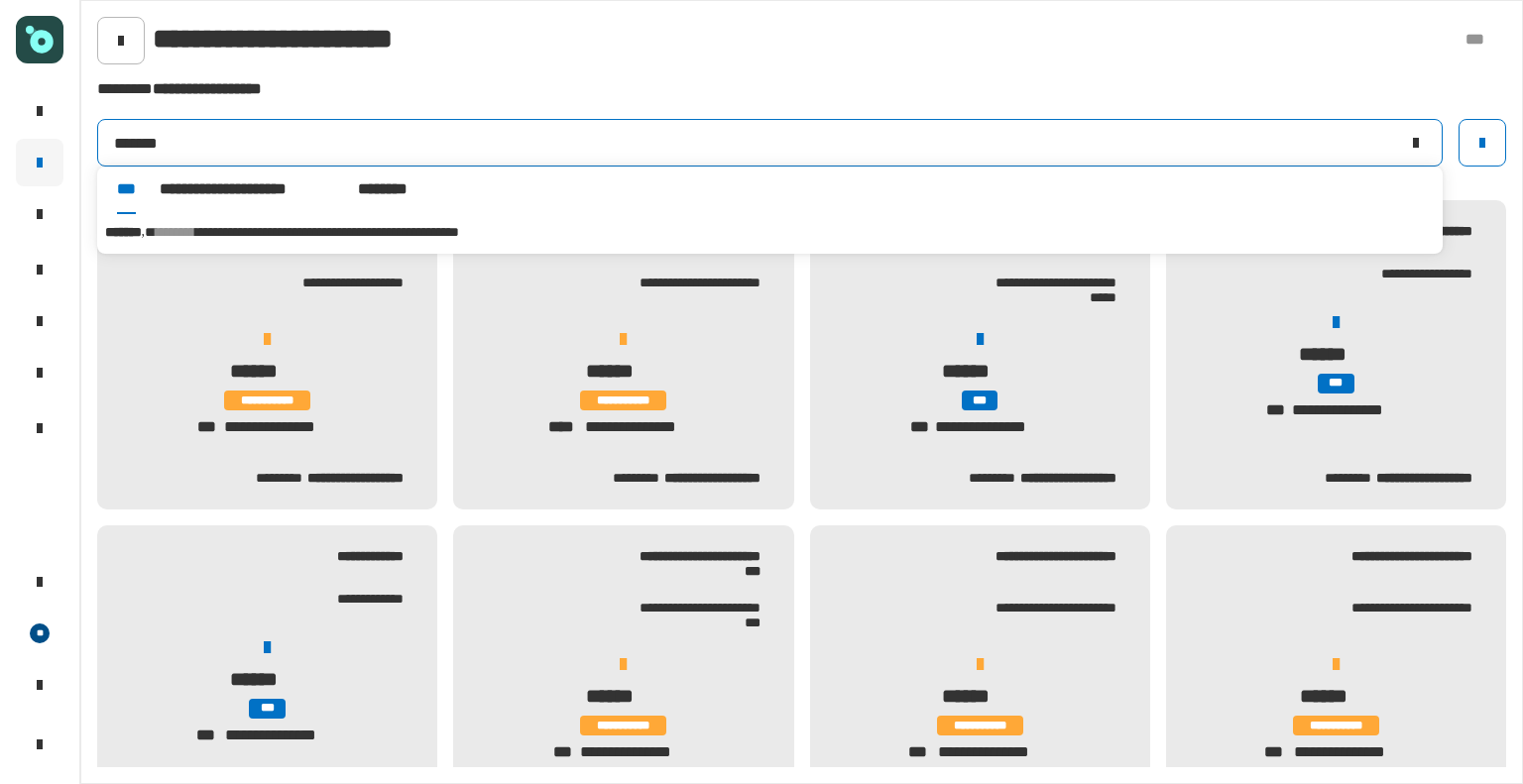 type on "*******" 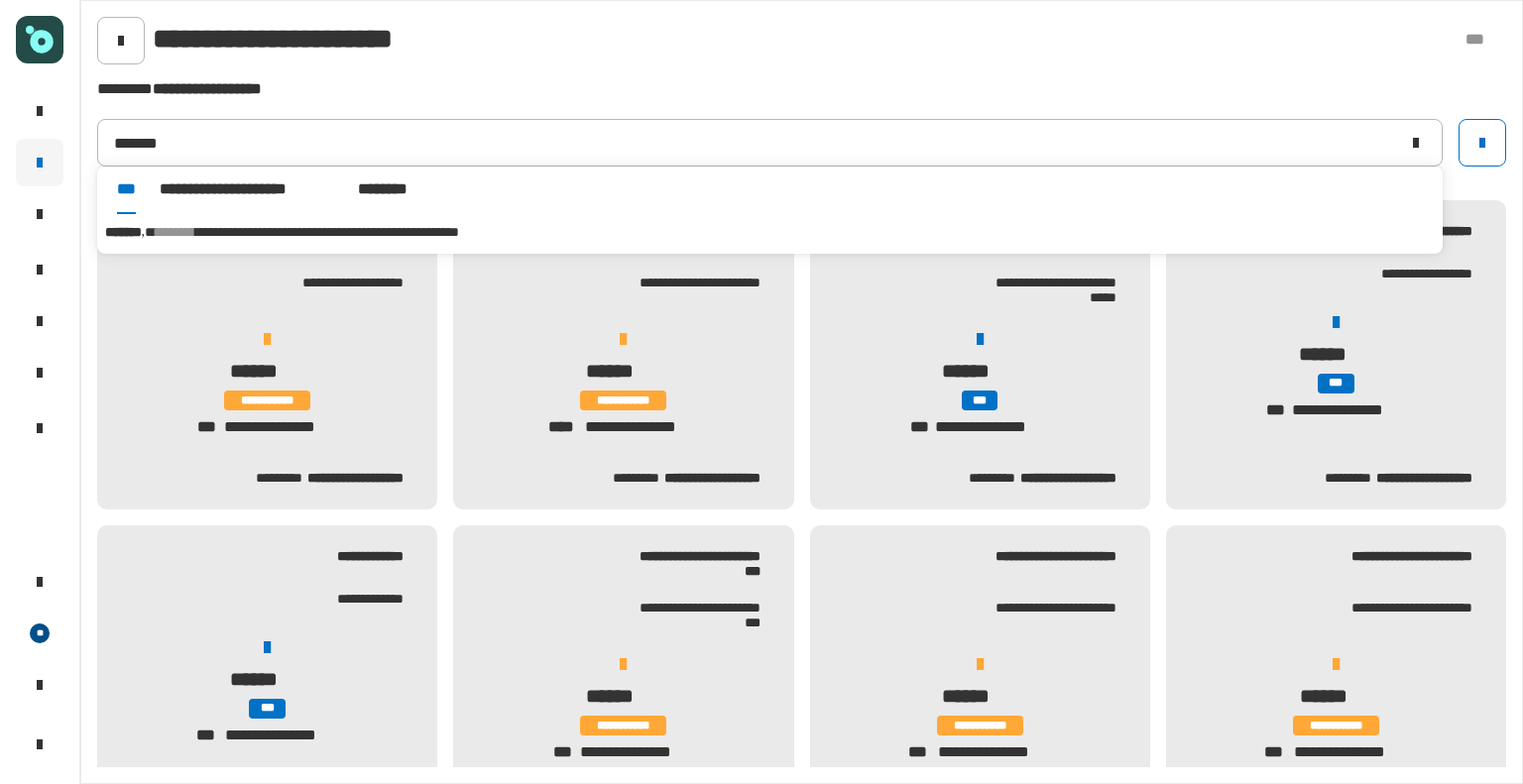 click on "[PHONE]" at bounding box center [770, 232] 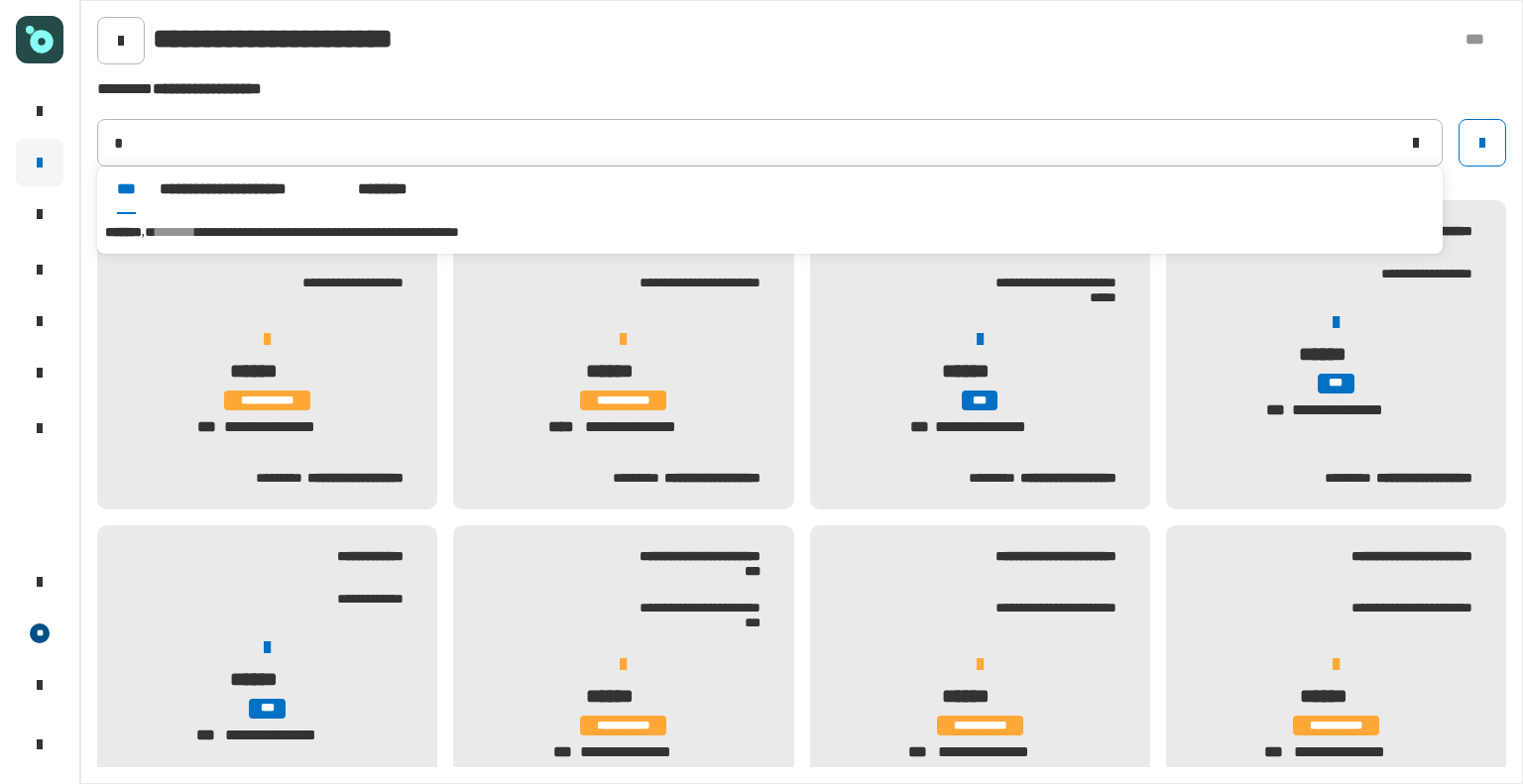 type on "*******" 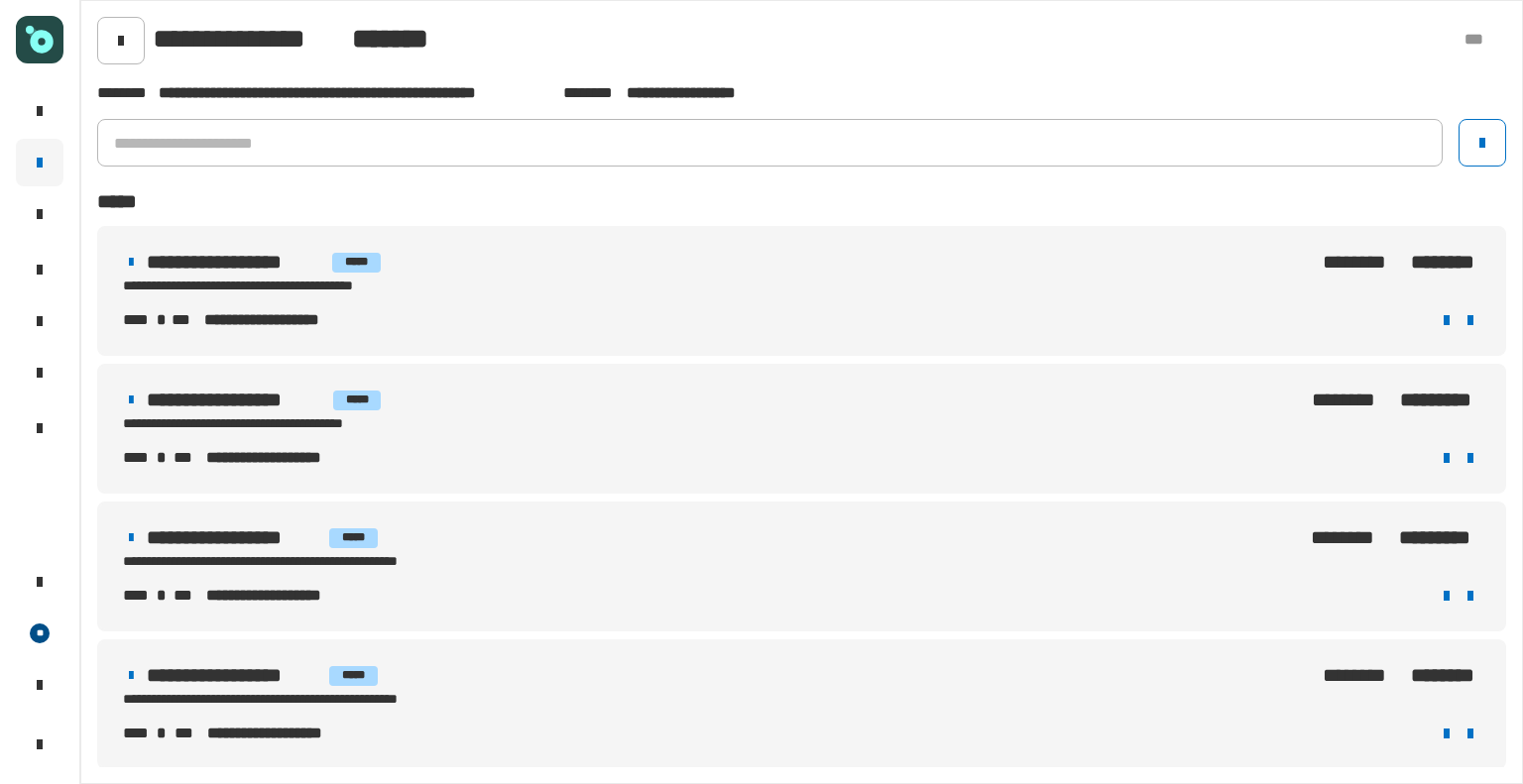 click on "**********" at bounding box center [386, 423] 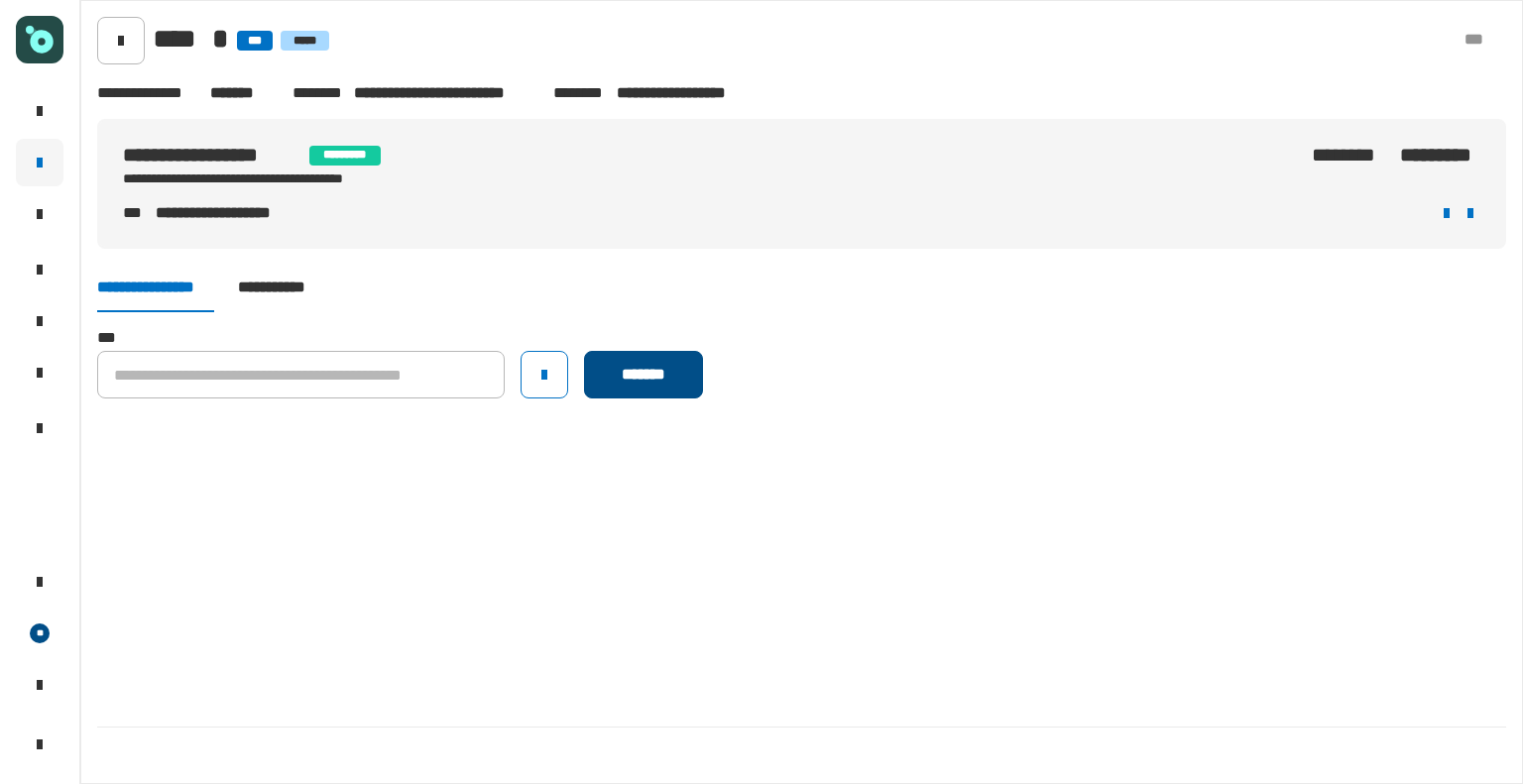 click on "*******" 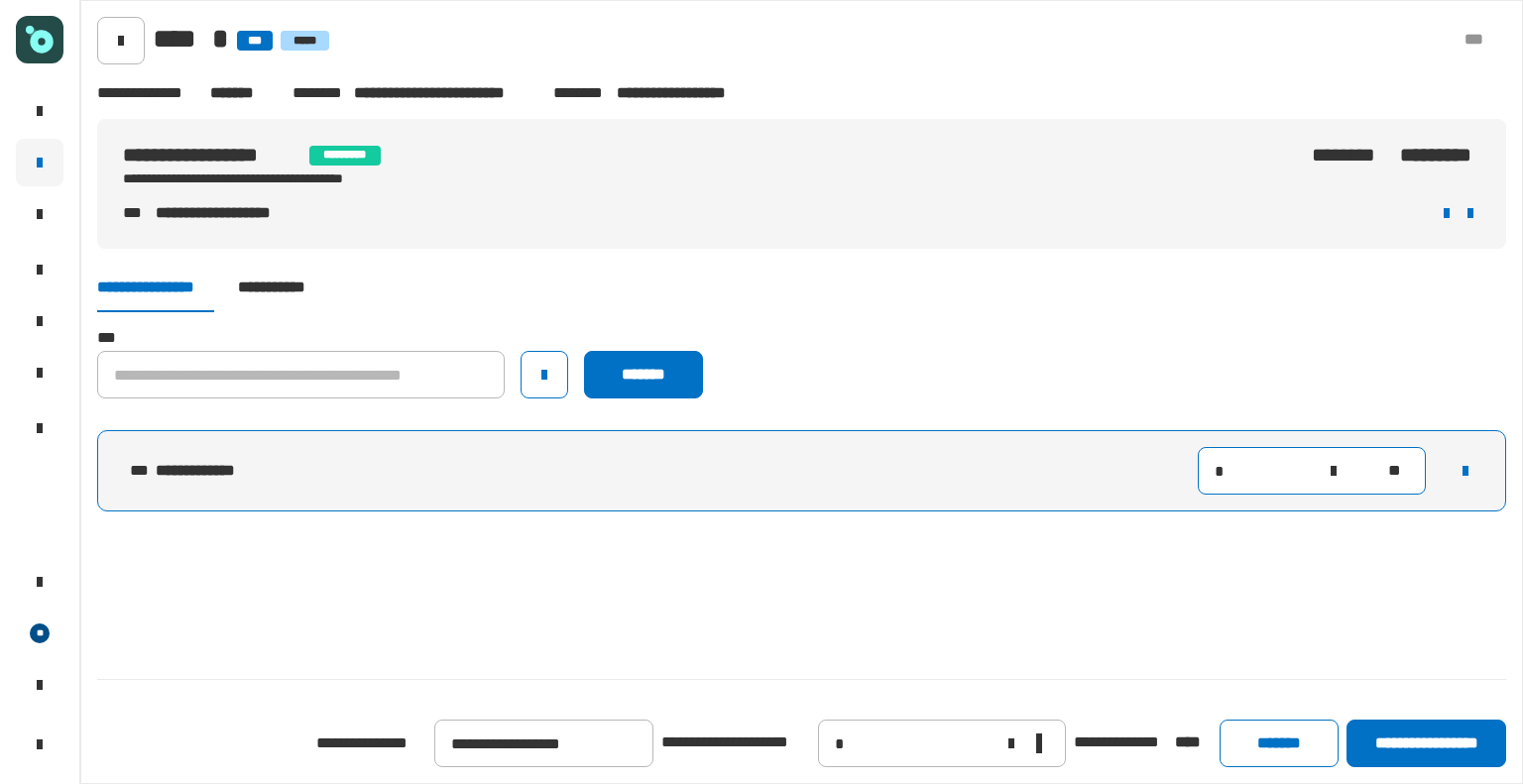 click on "*" 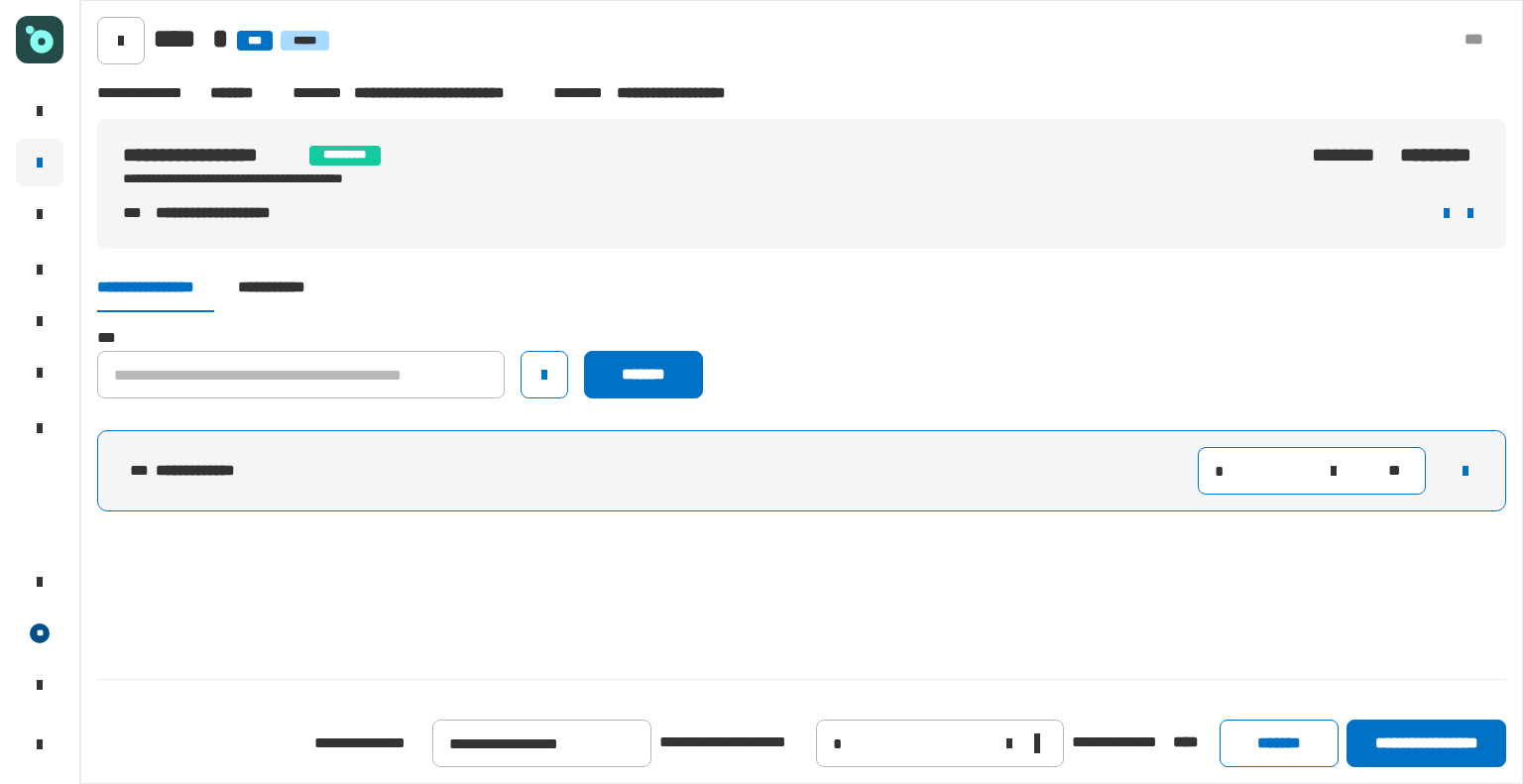 type on "**" 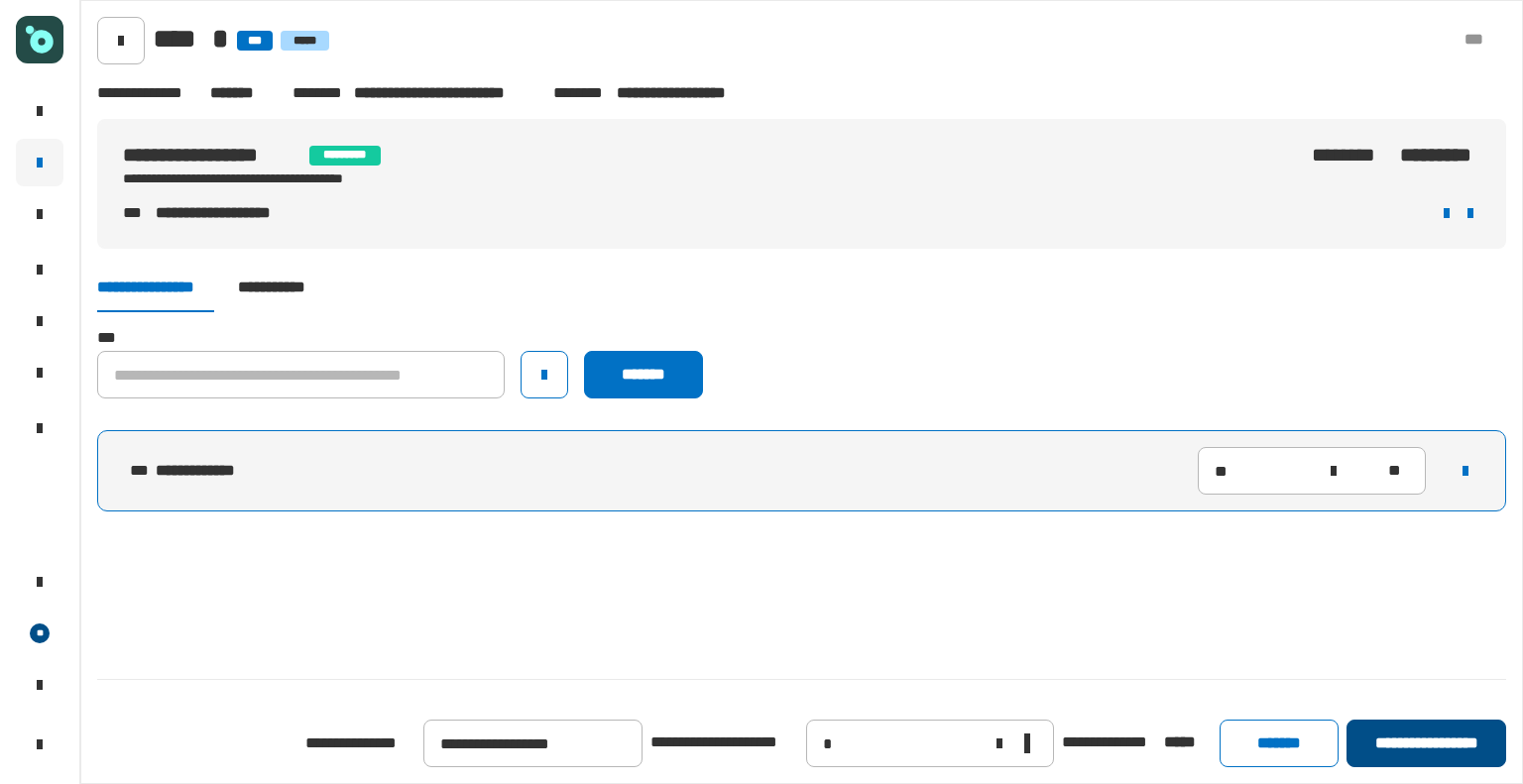 click on "**********" 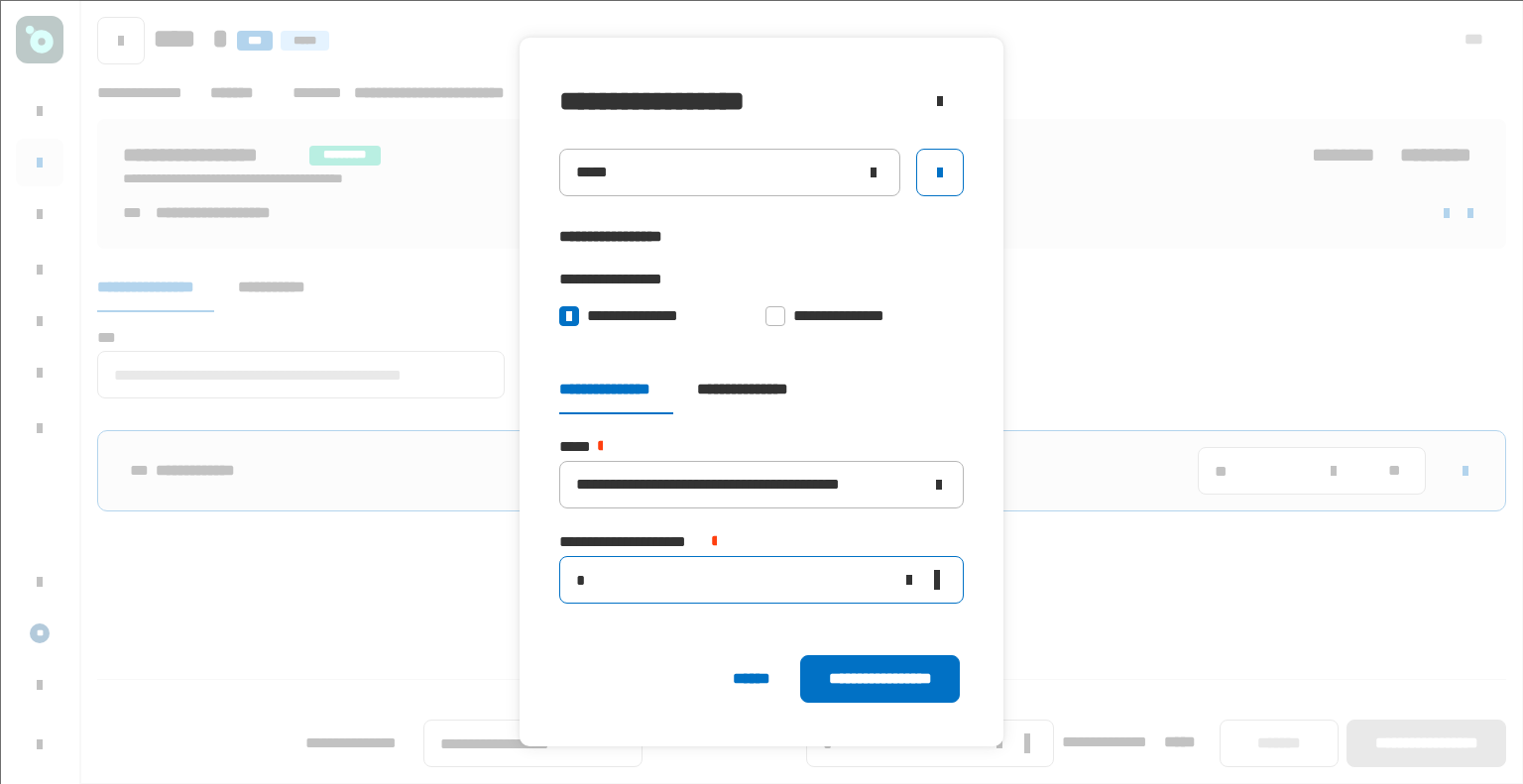 click on "*" 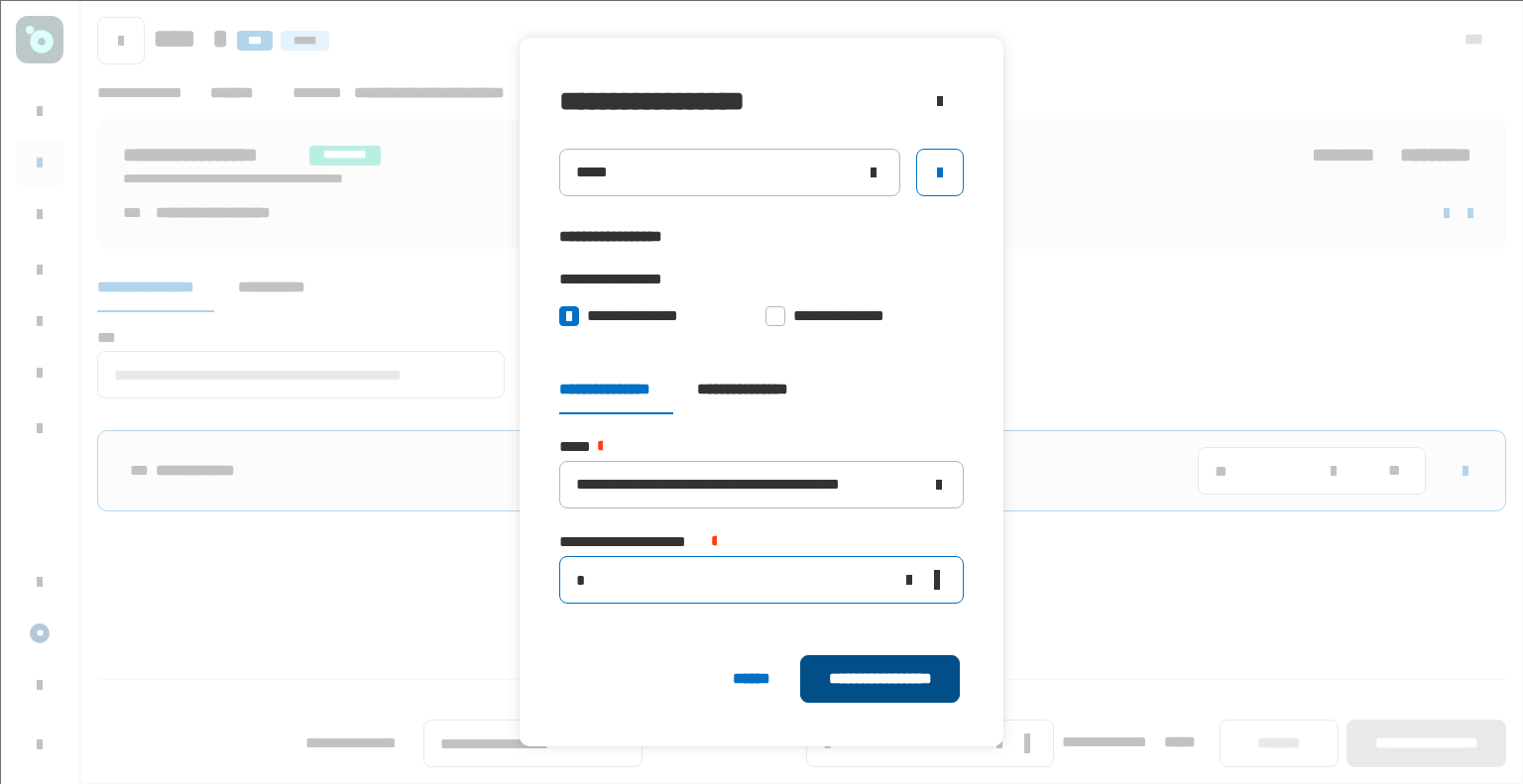 type on "*" 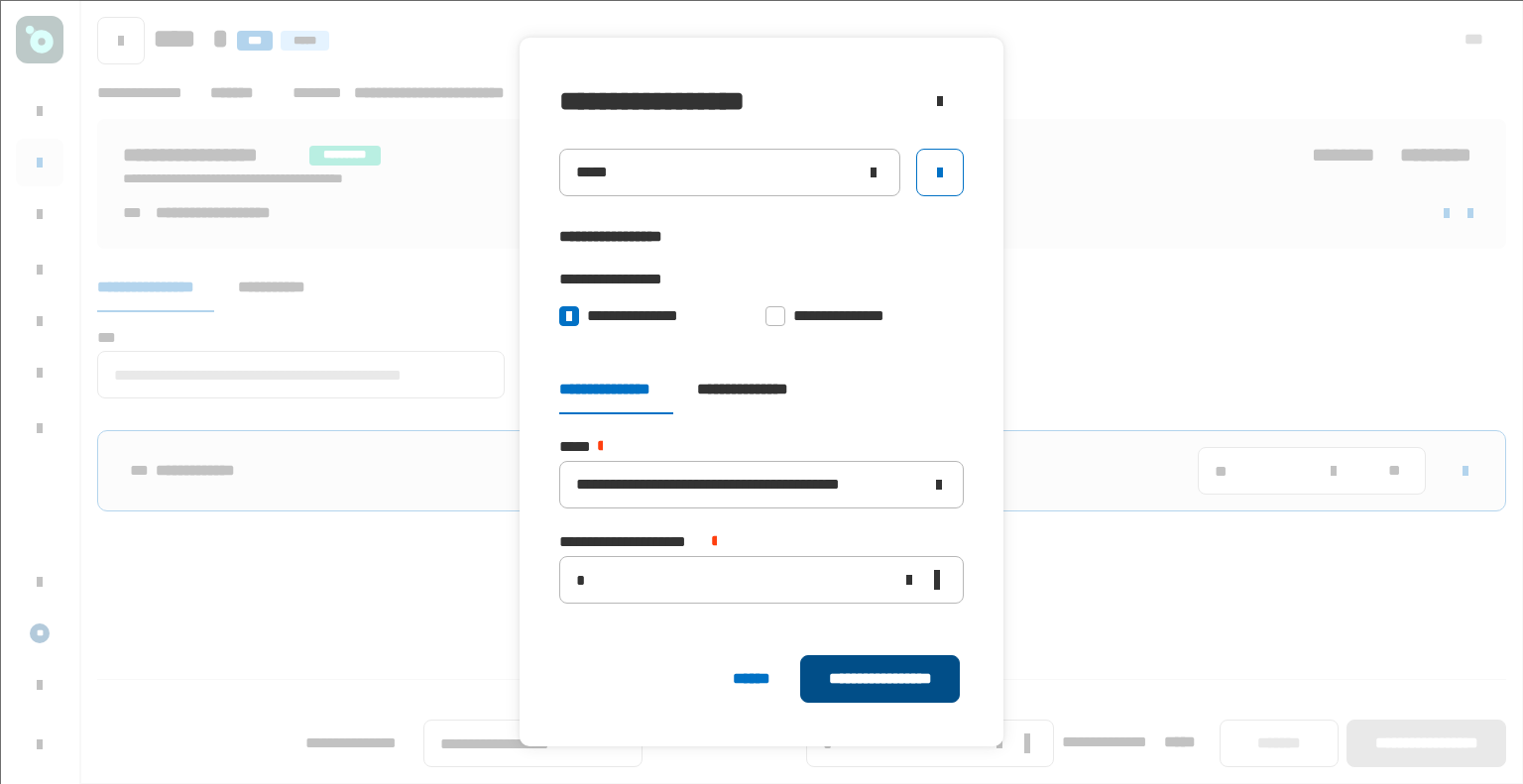 click on "**********" 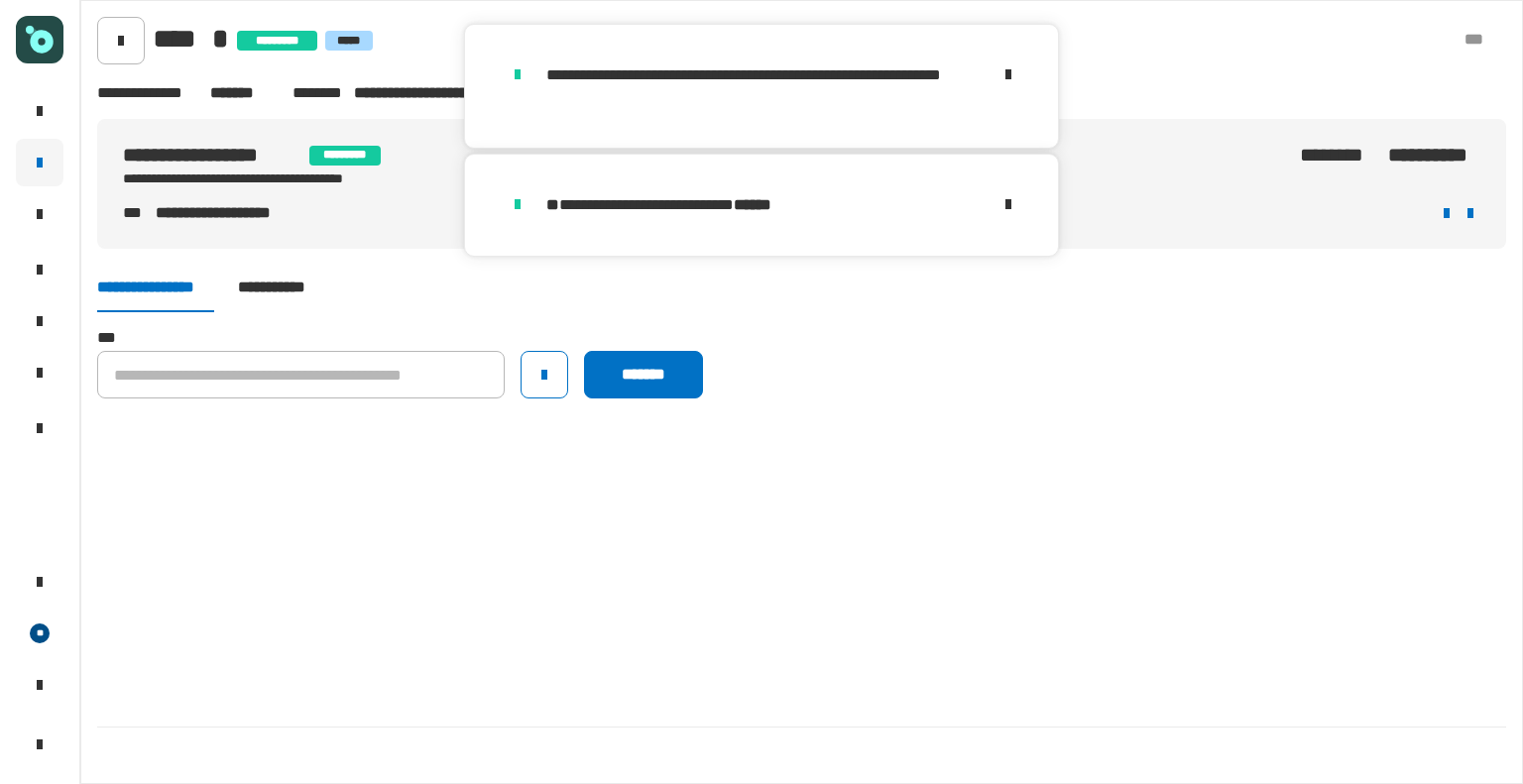 click on "**********" 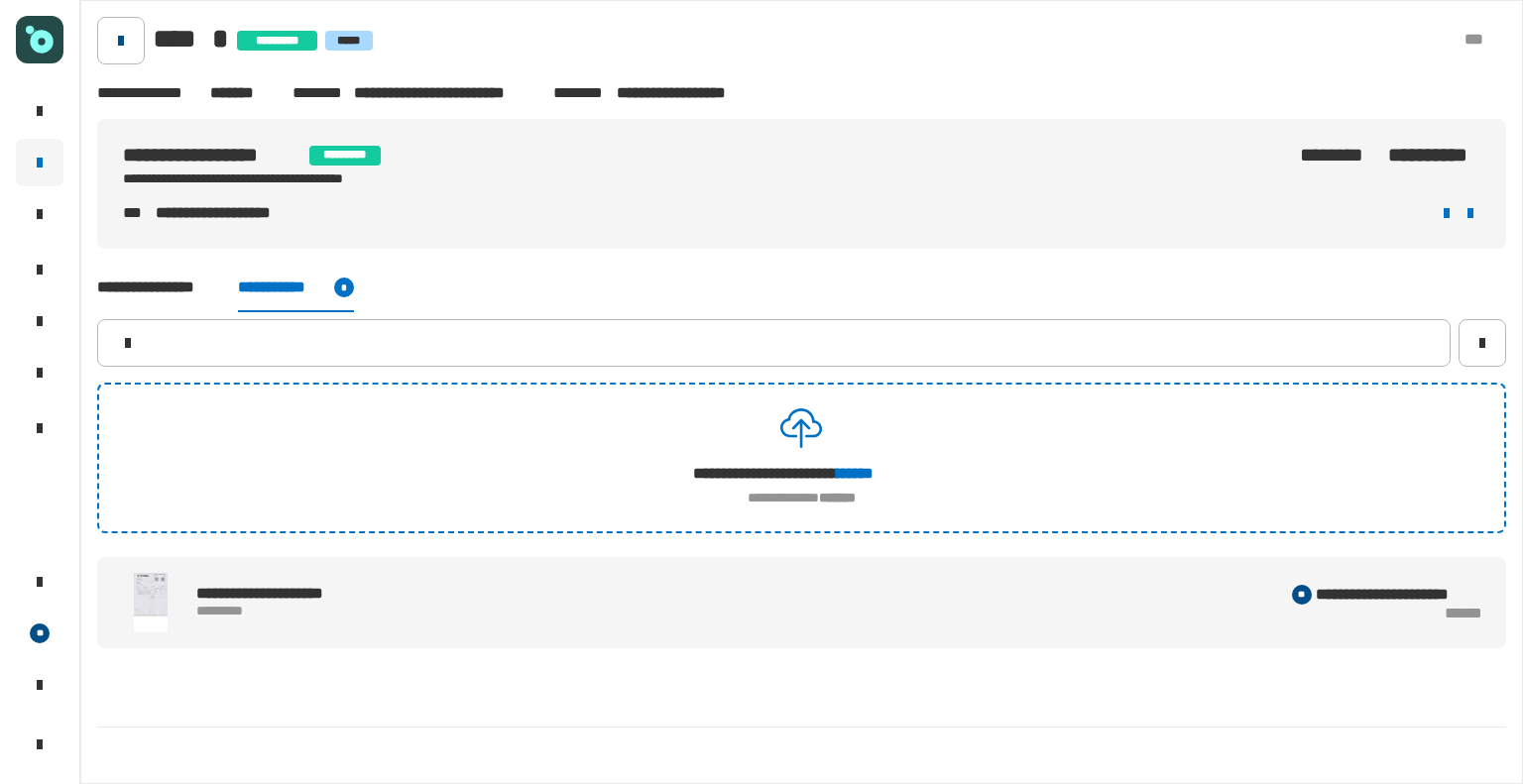 click 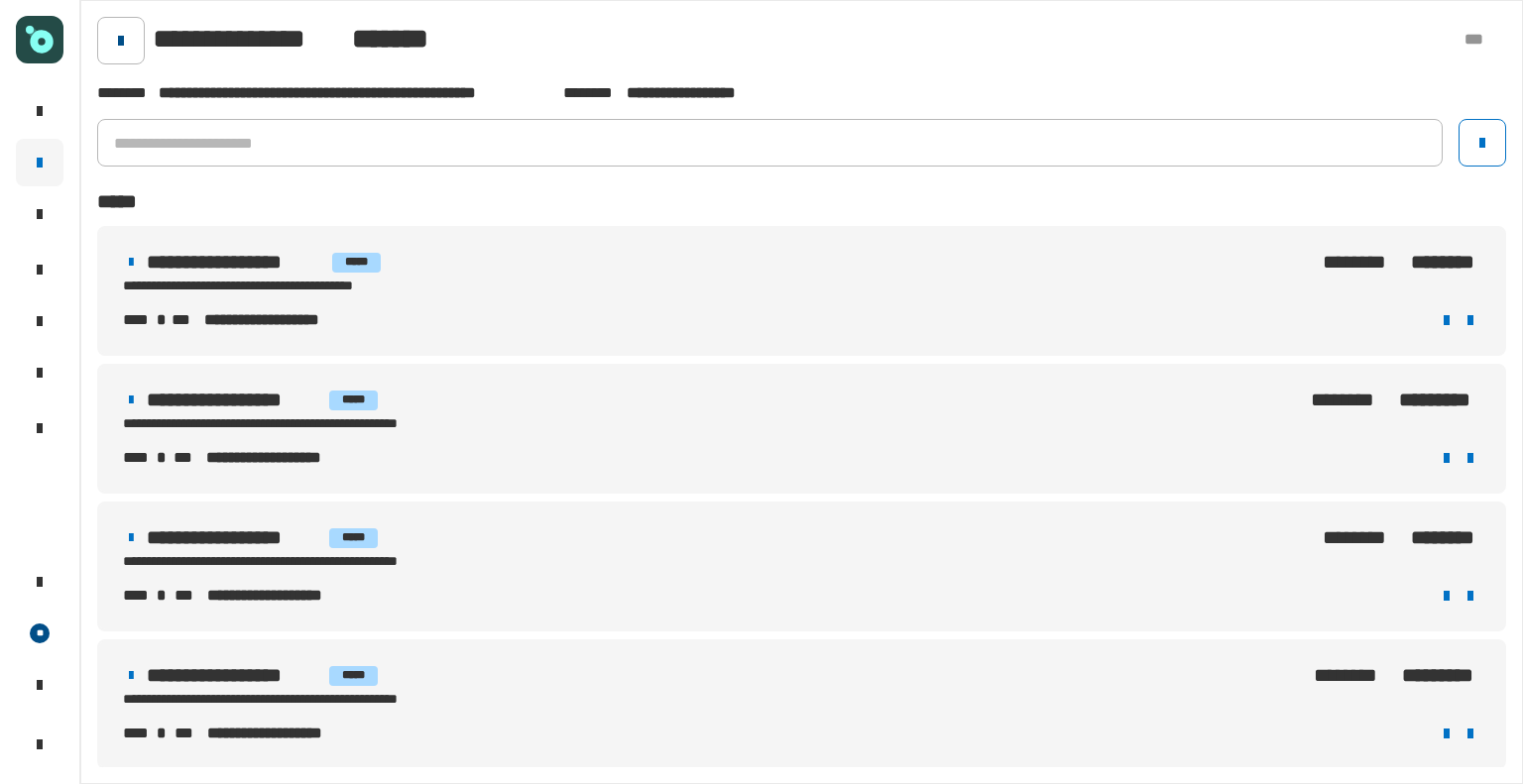 click 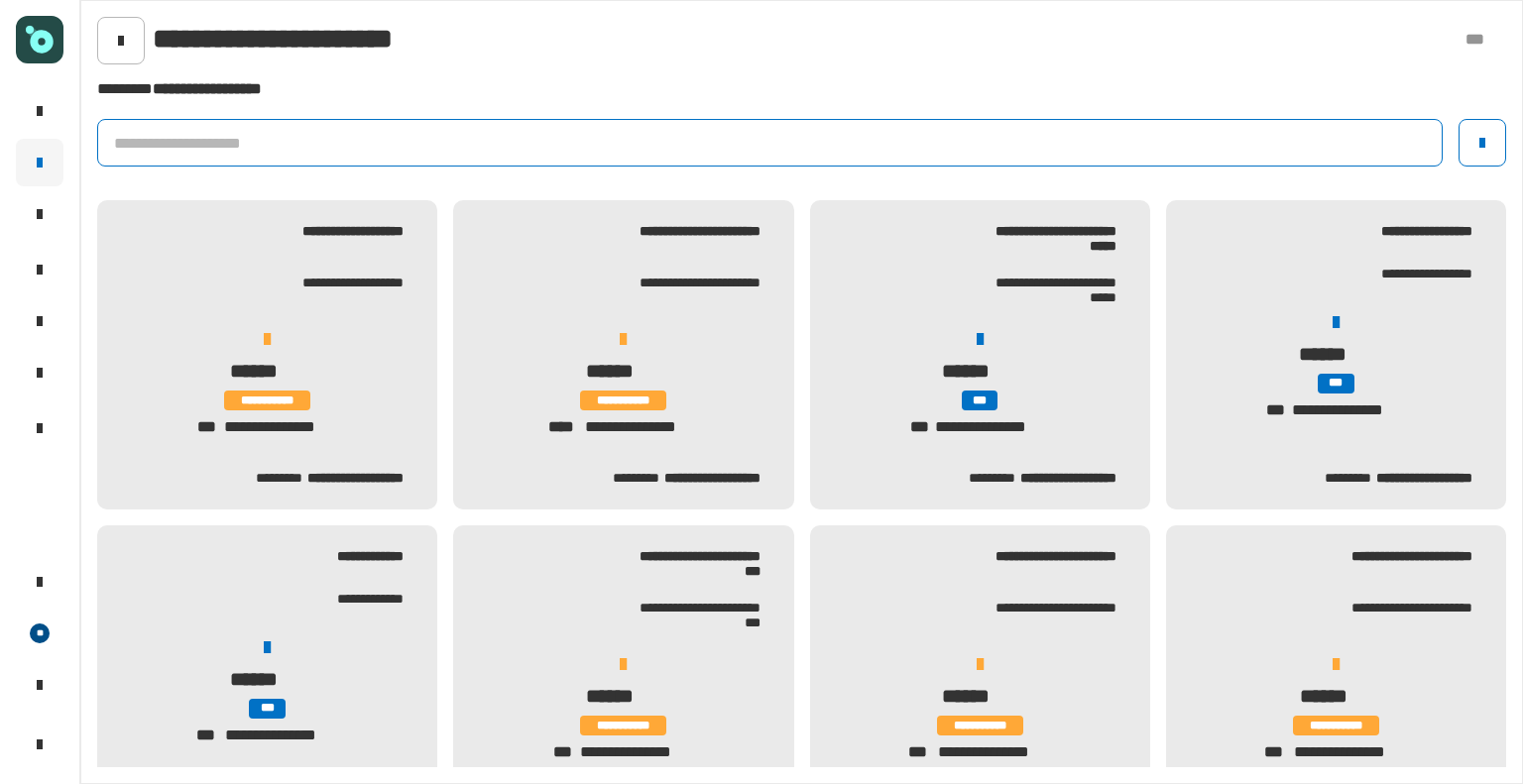 click 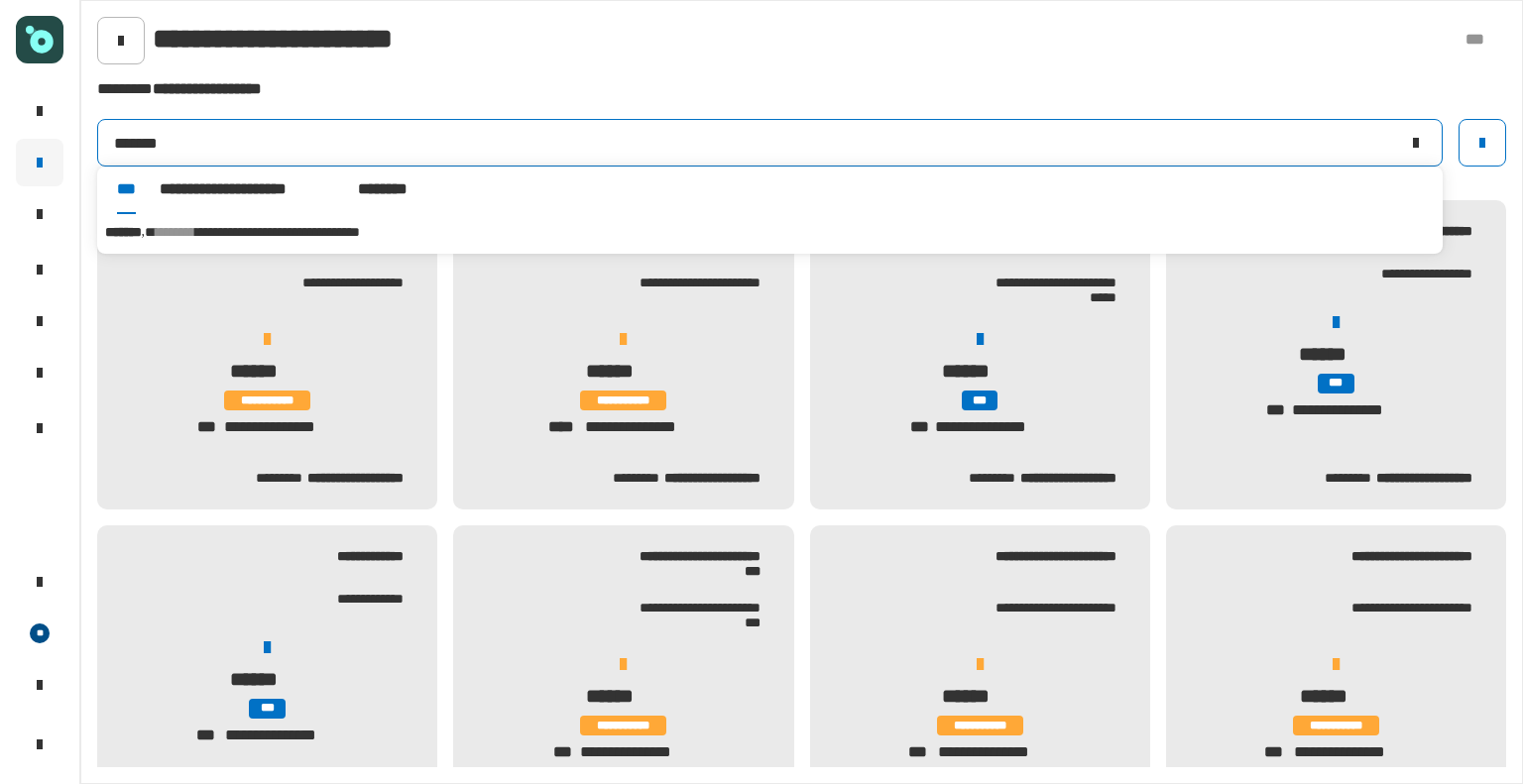 type on "*******" 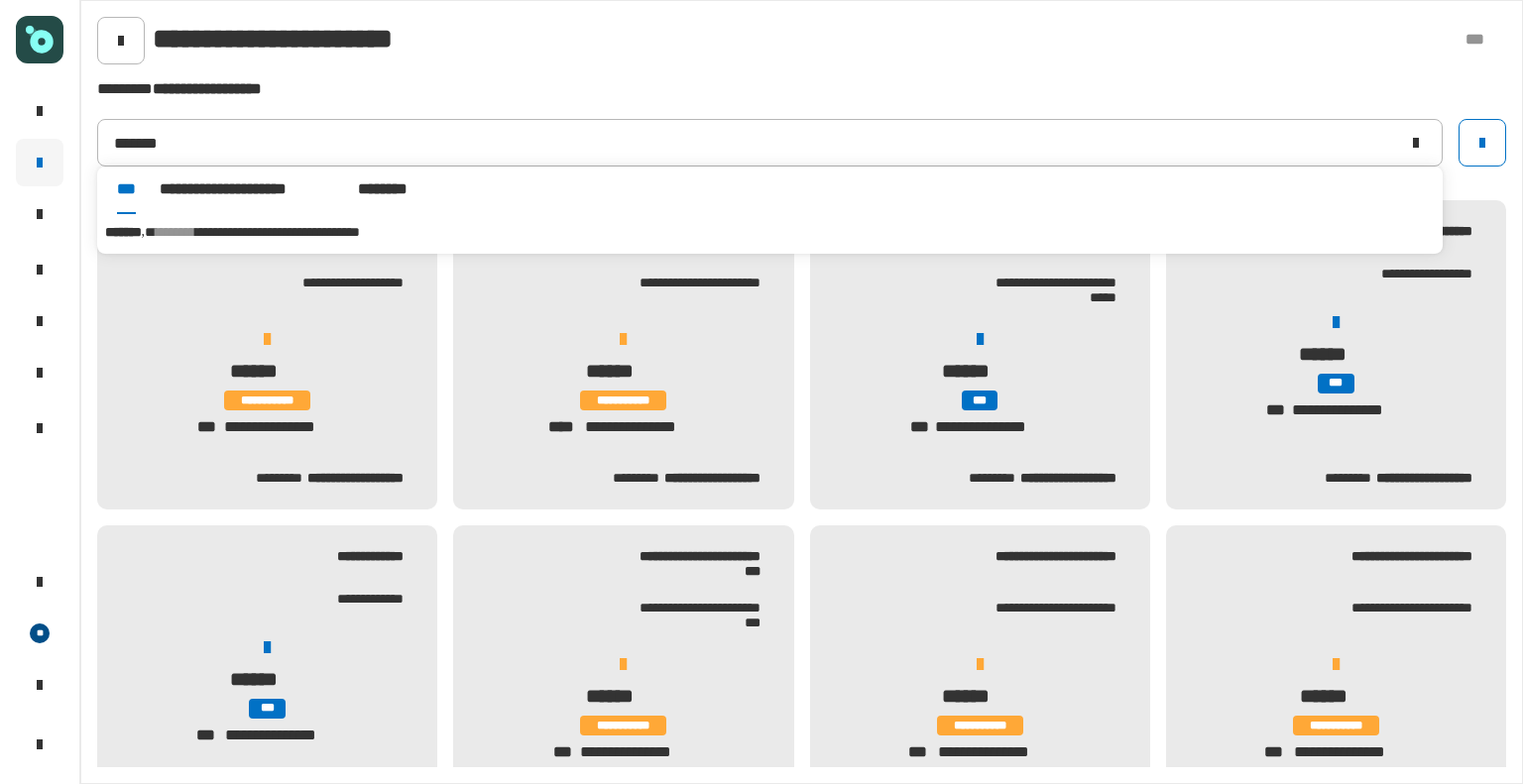 click on "**********" at bounding box center (278, 232) 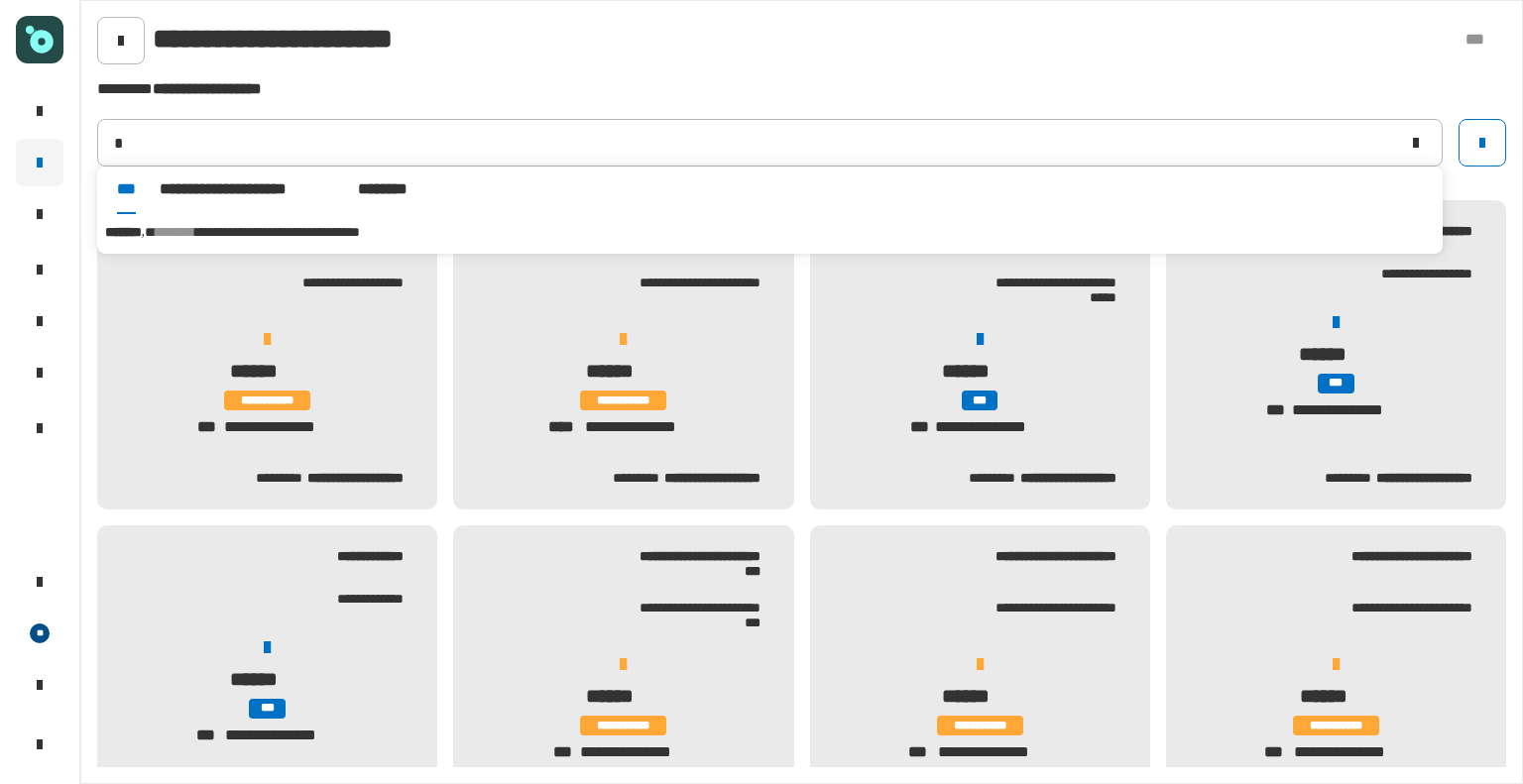 type on "*******" 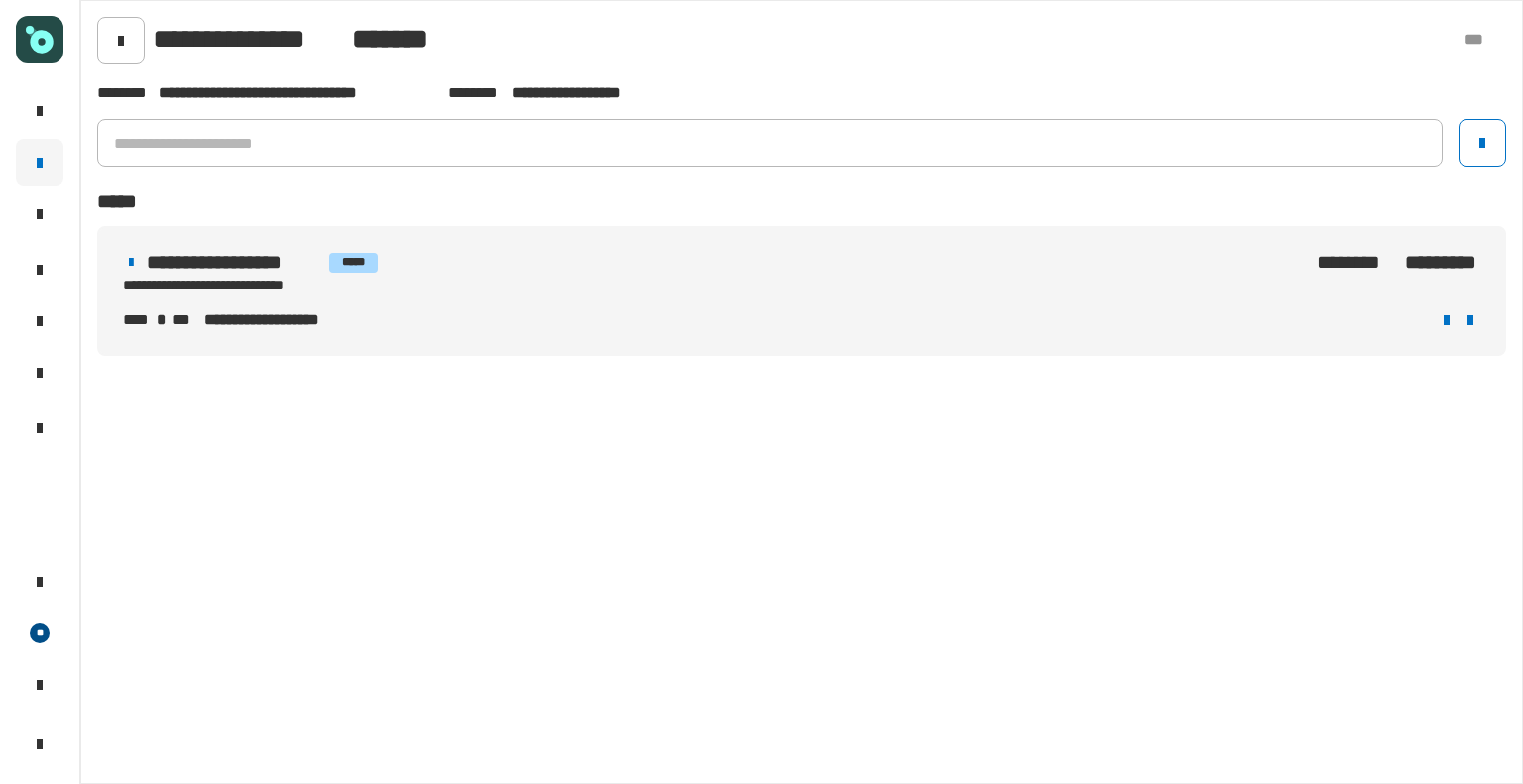 click on "[FIRST] [LAST]" at bounding box center [391, 273] 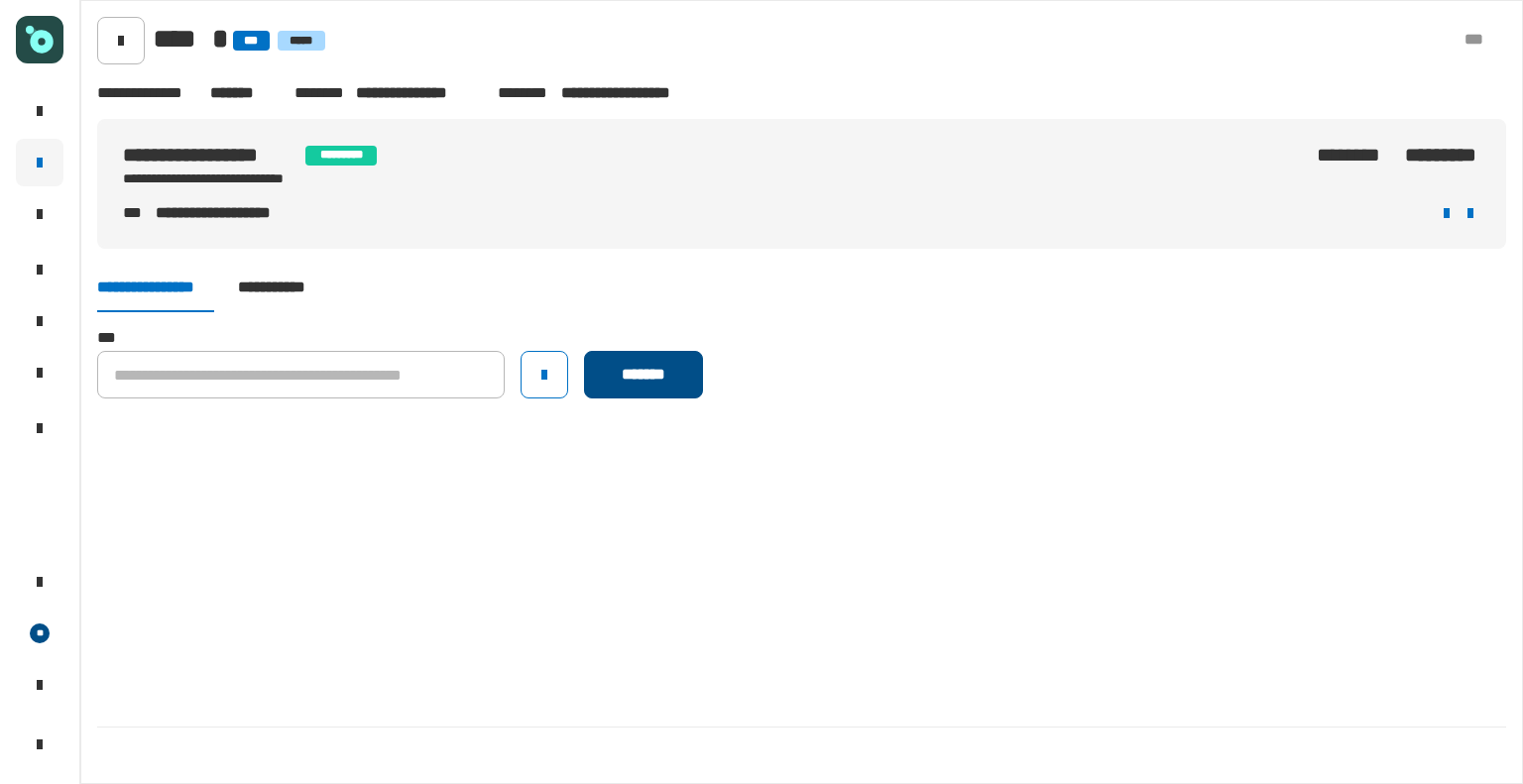 click on "*******" 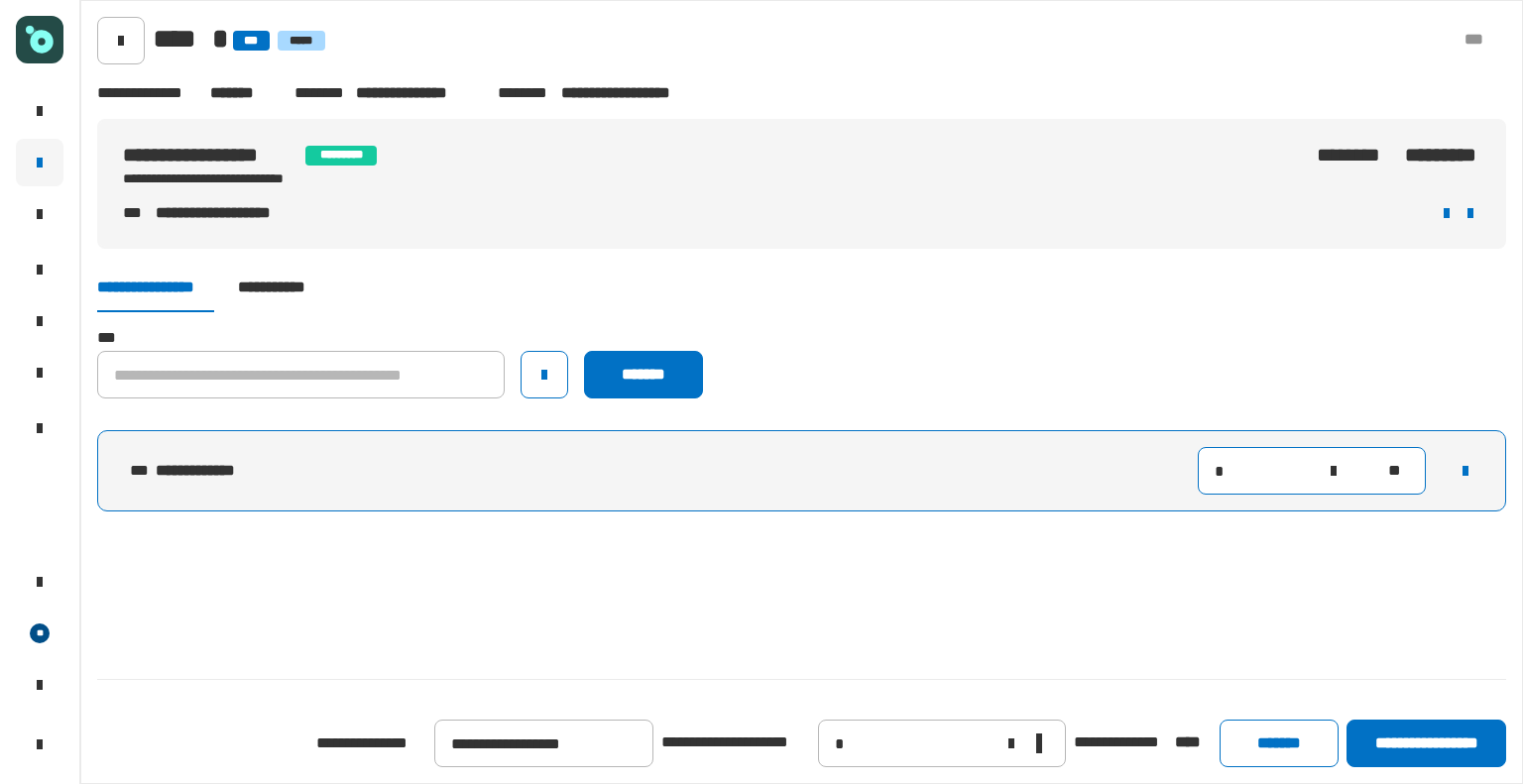 click on "*" 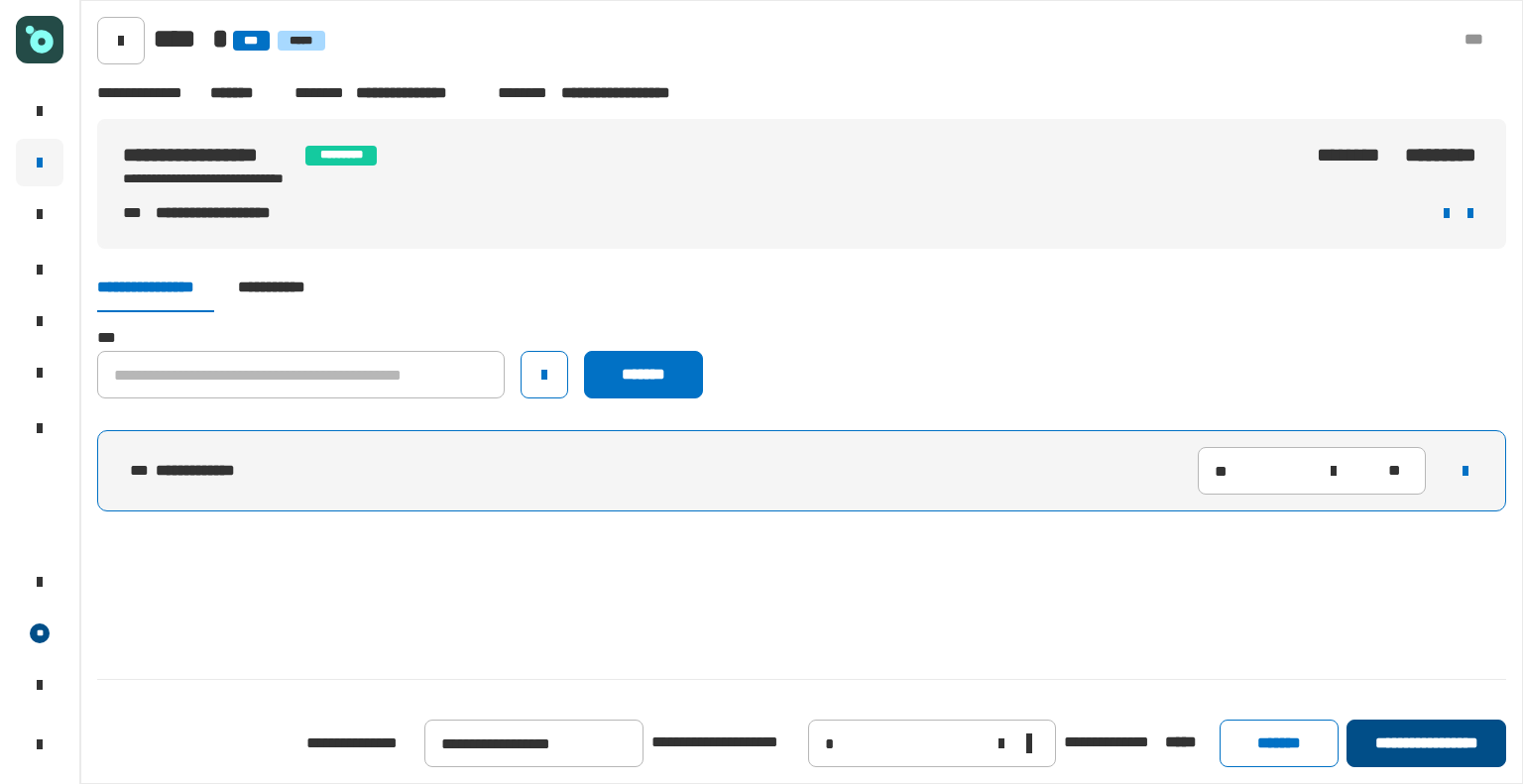 click on "**********" 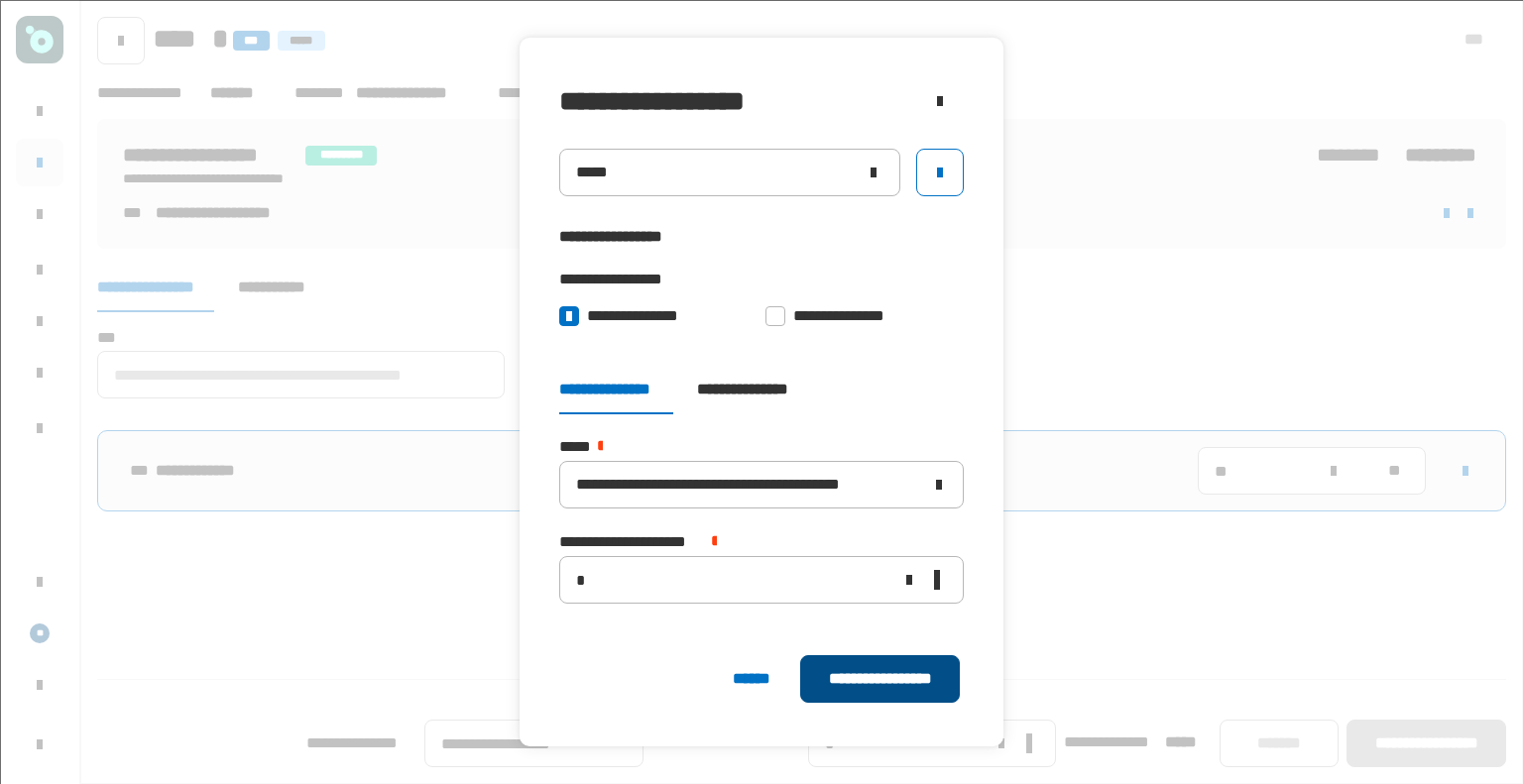 click on "**********" 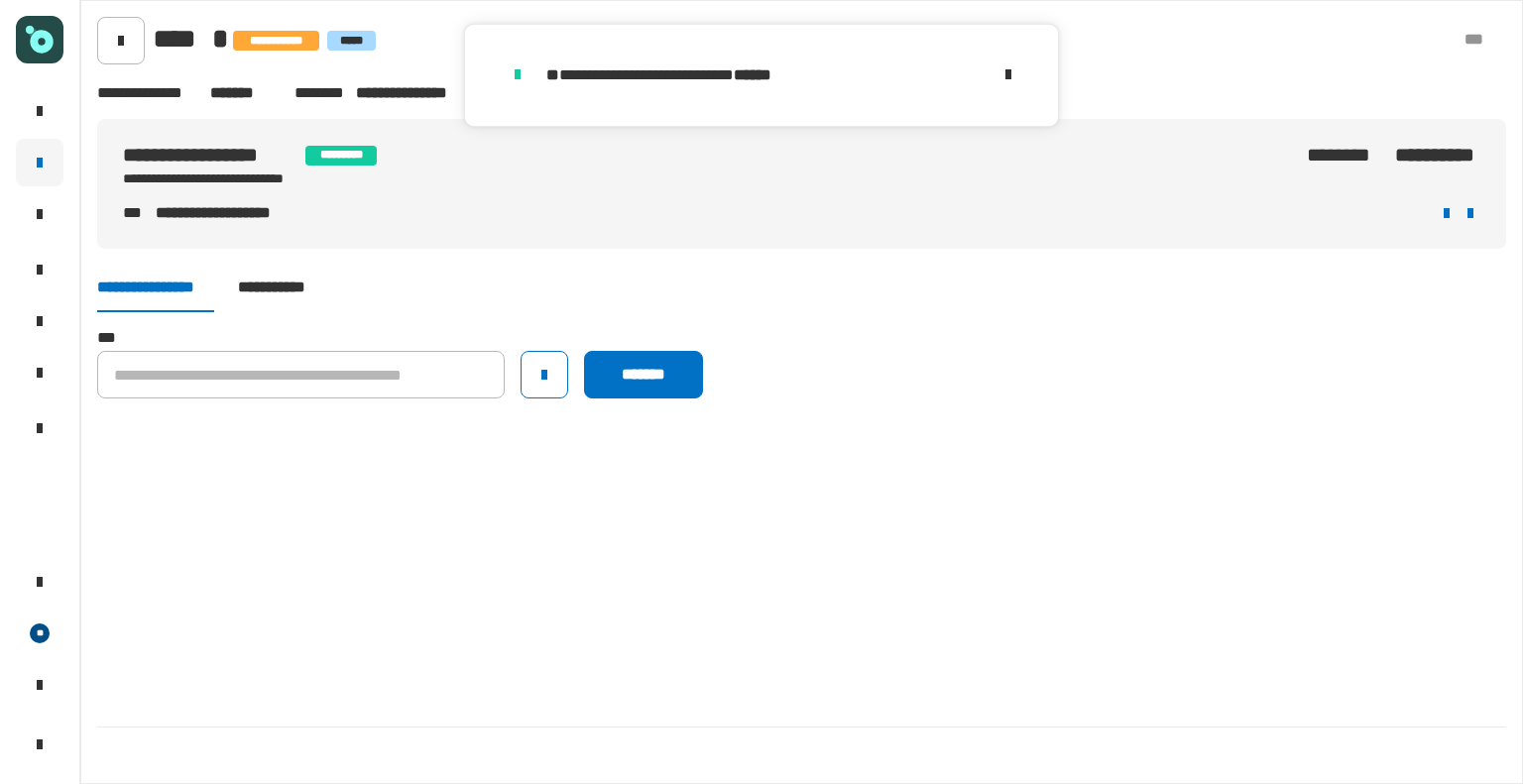 click on "**********" 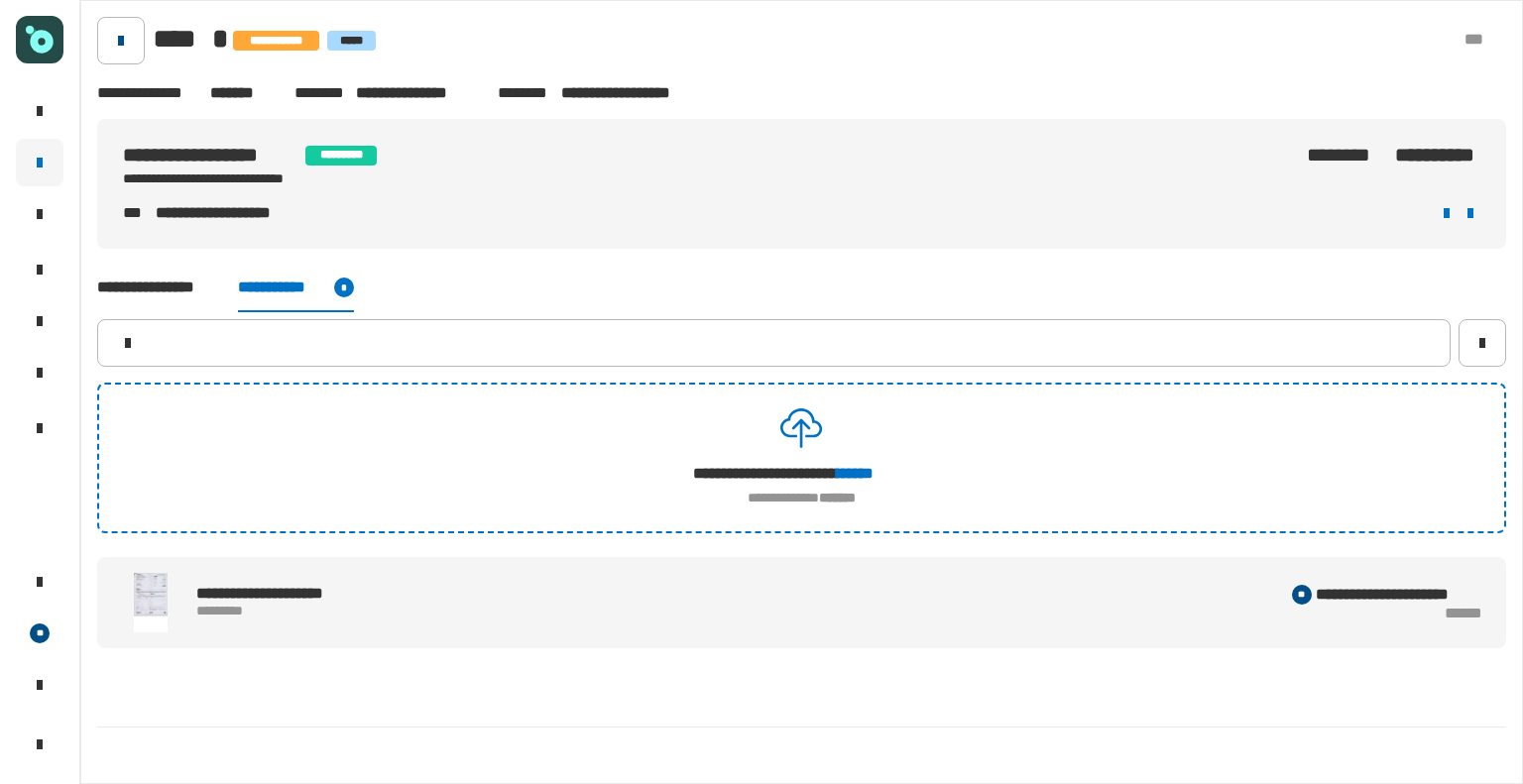 click 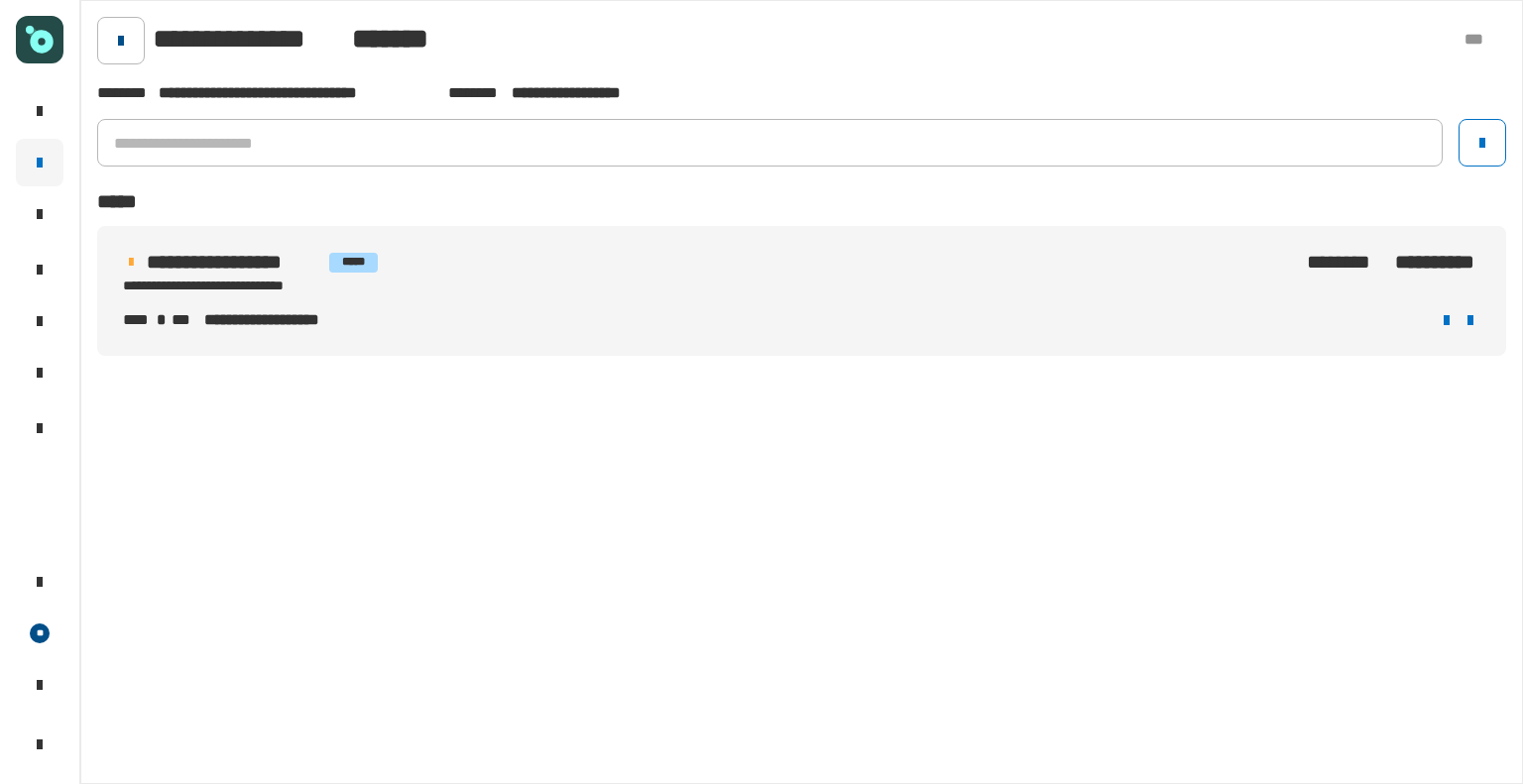 click 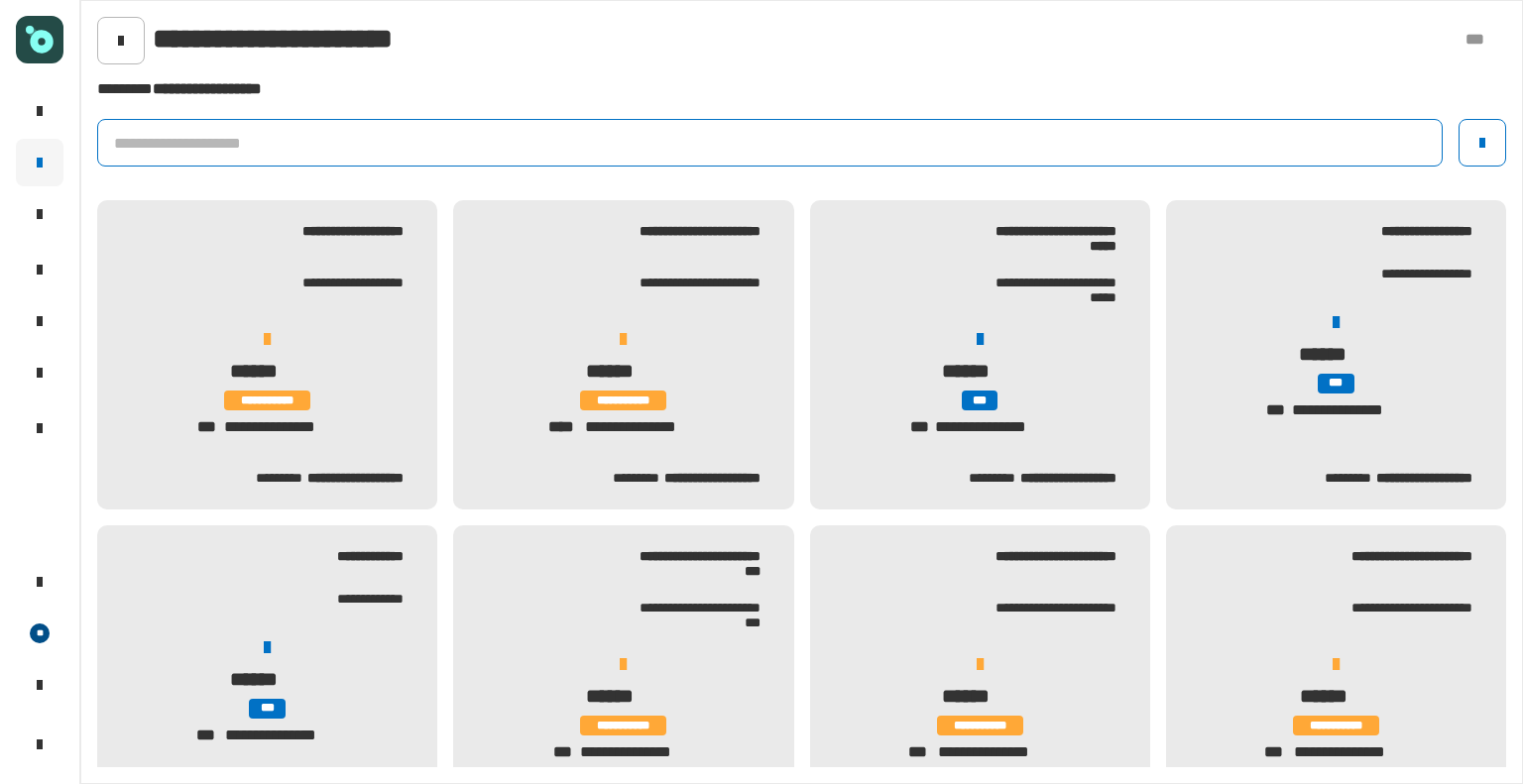 click 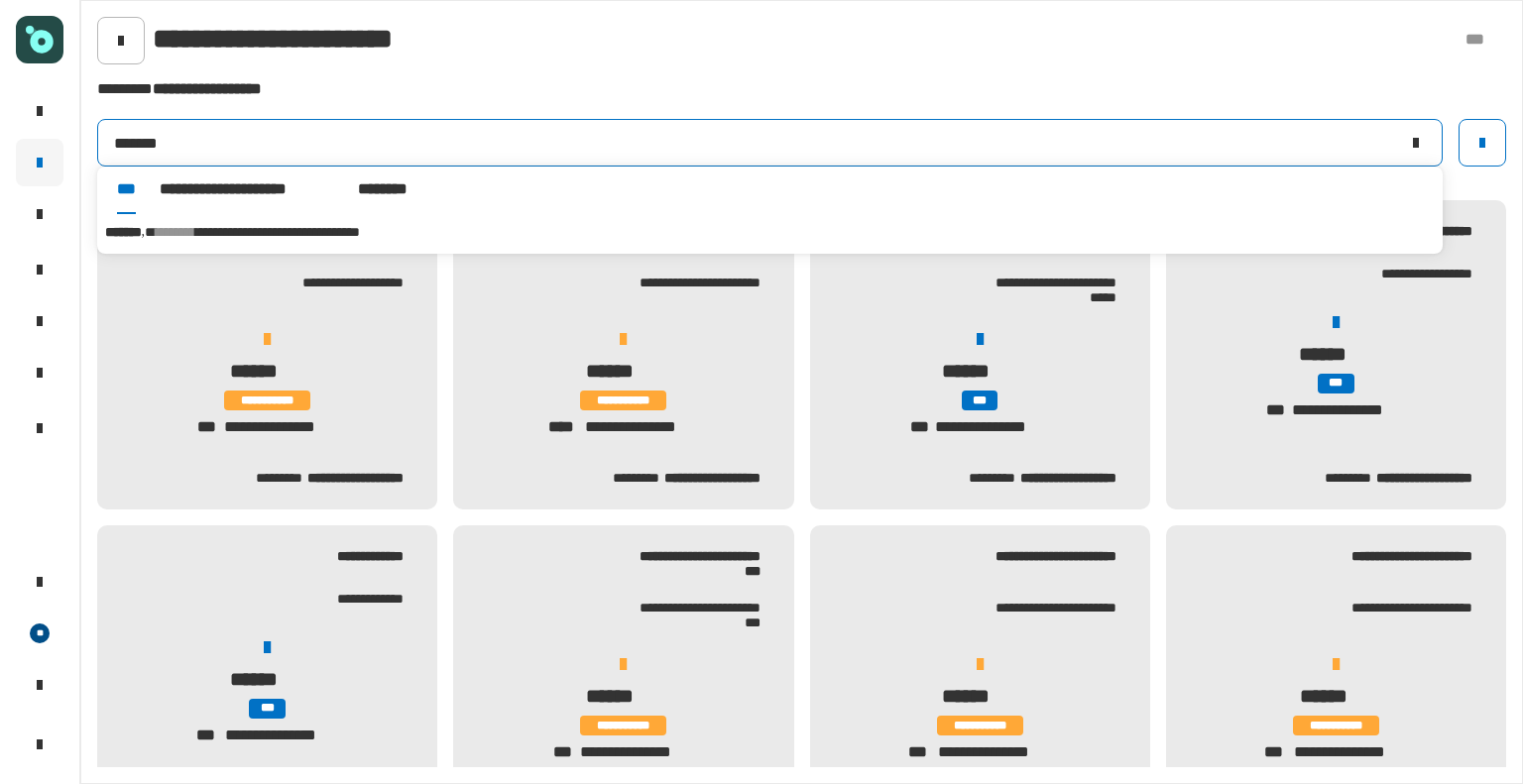 type on "*******" 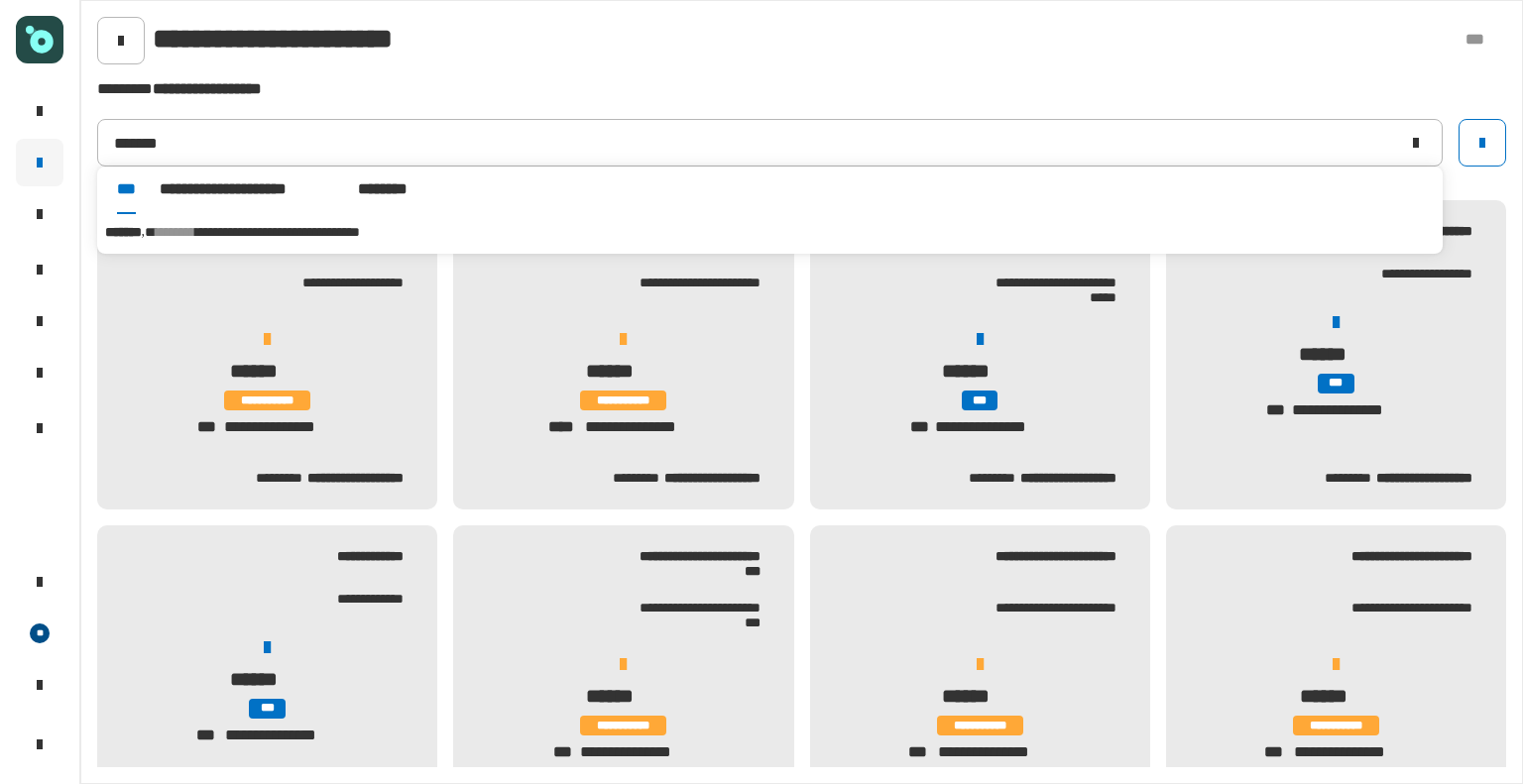 click on "[PHONE]" at bounding box center [770, 232] 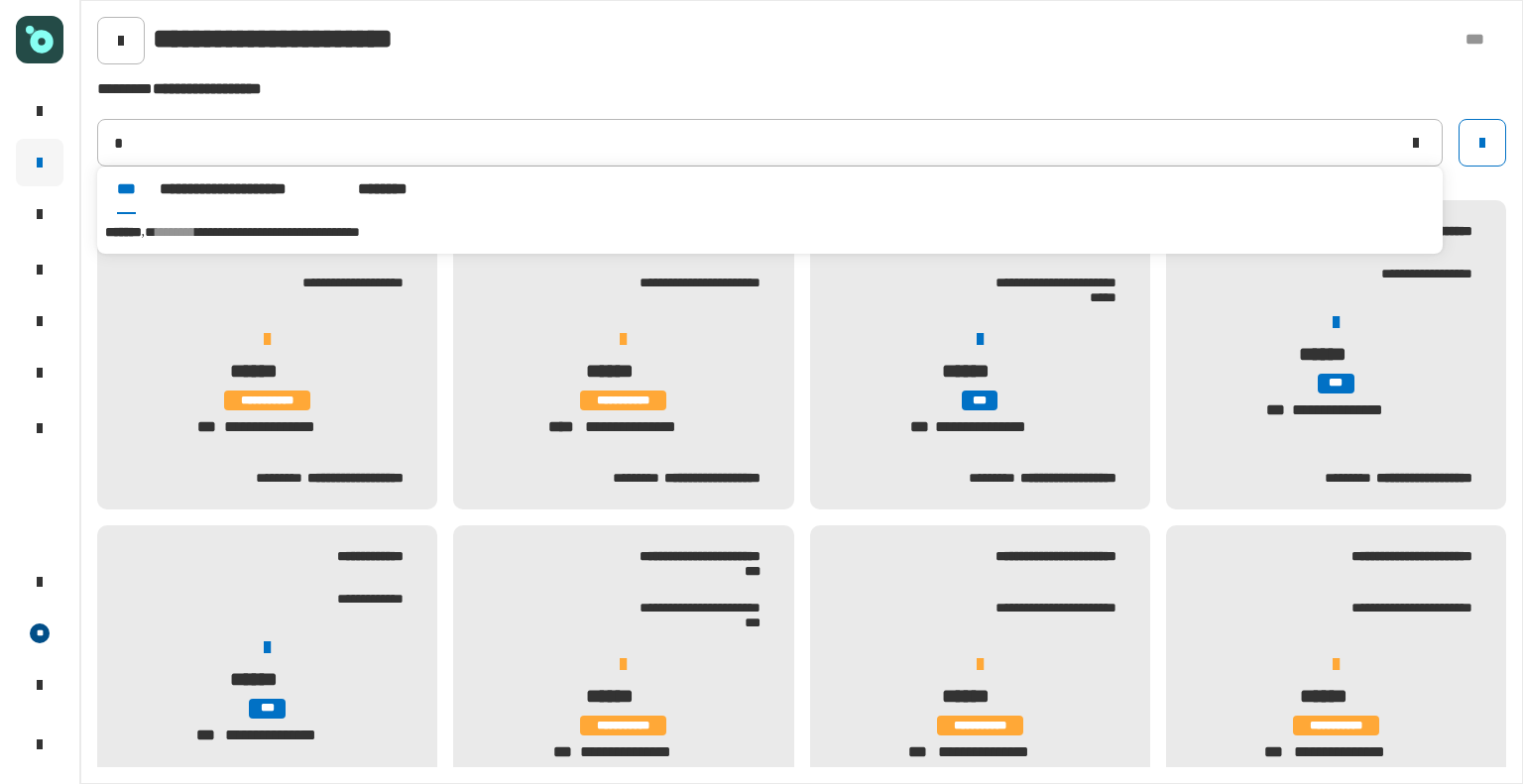 type on "*******" 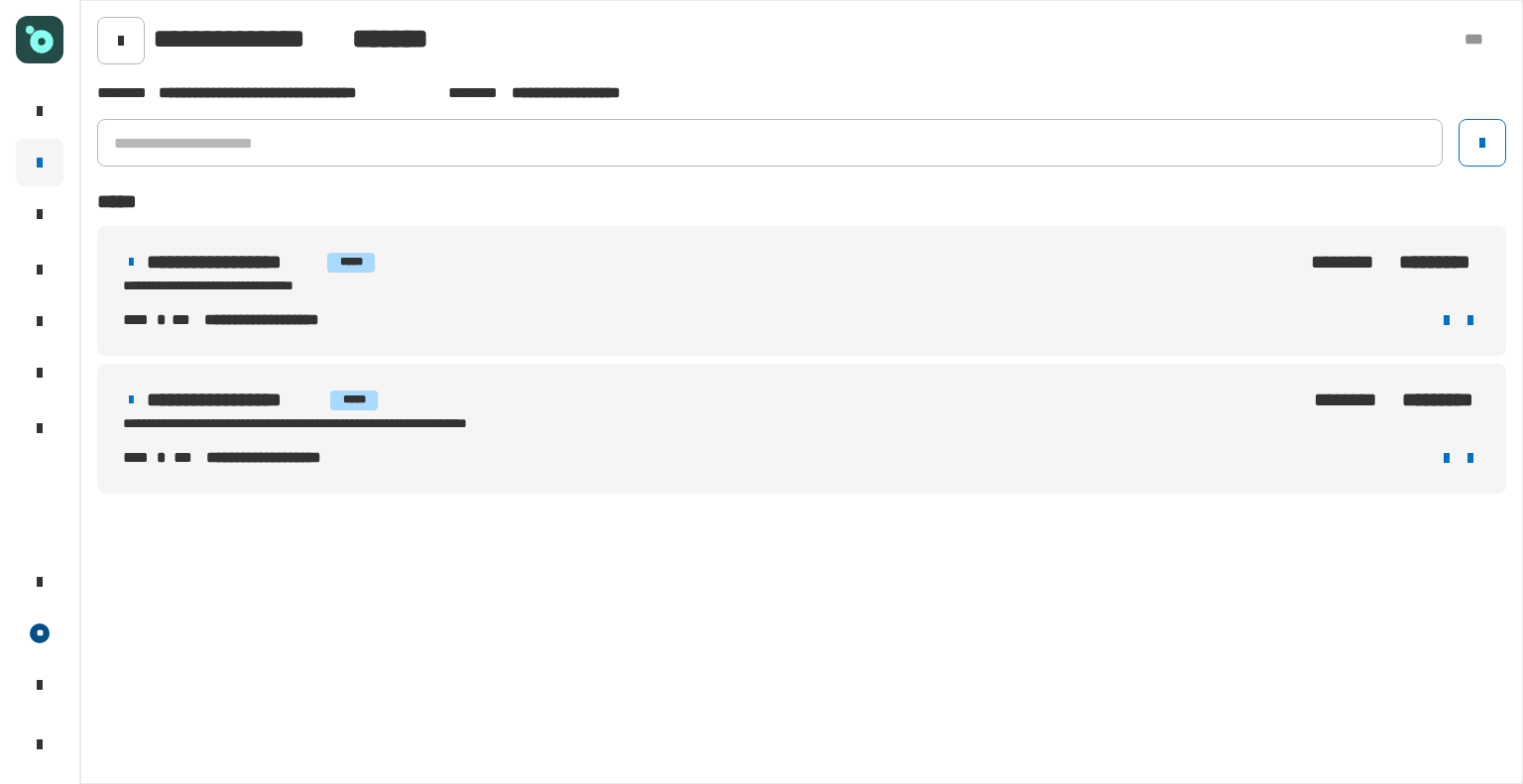click on "[SSN]" at bounding box center (801, 320) 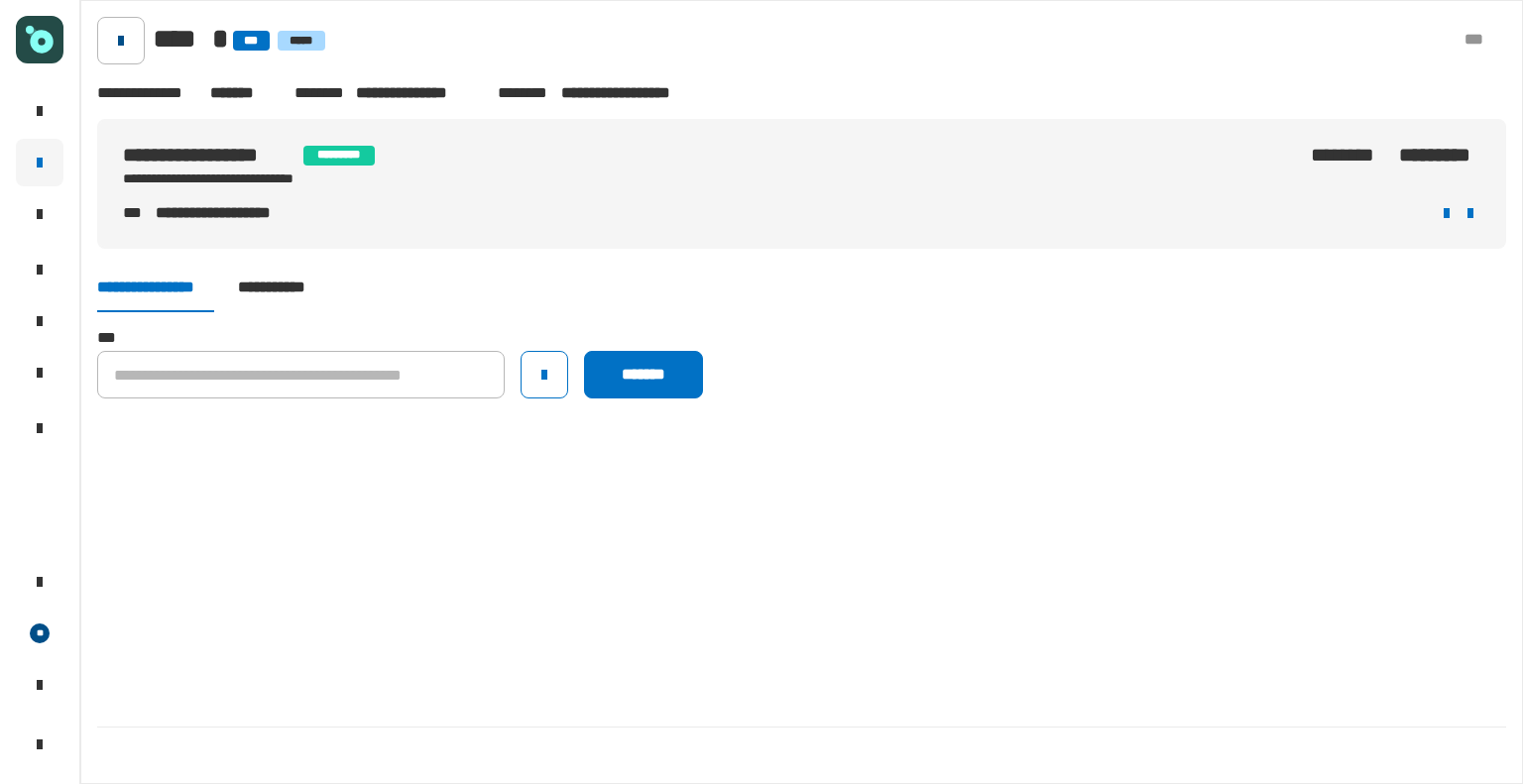 click 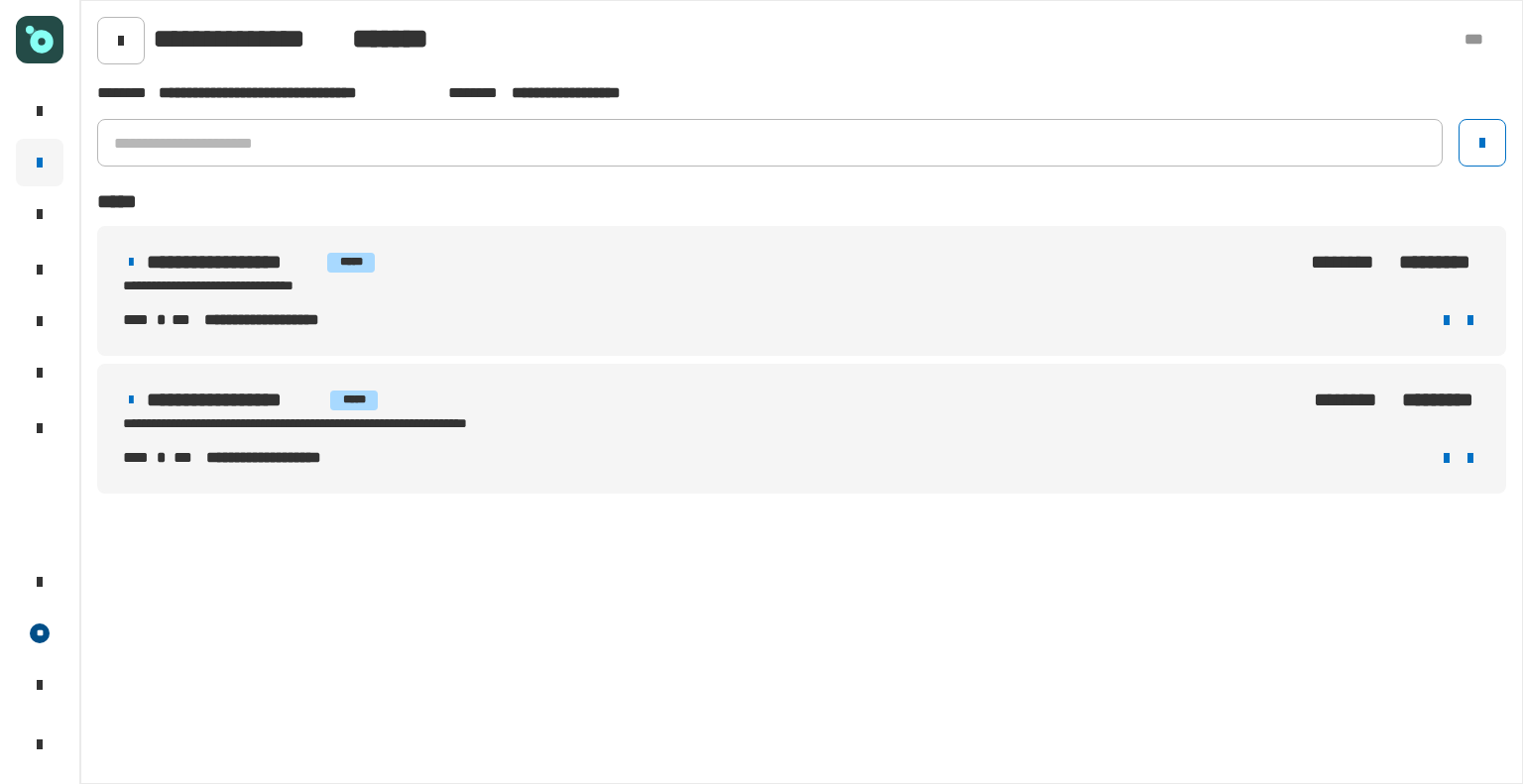 click on "[SSN]" at bounding box center [801, 458] 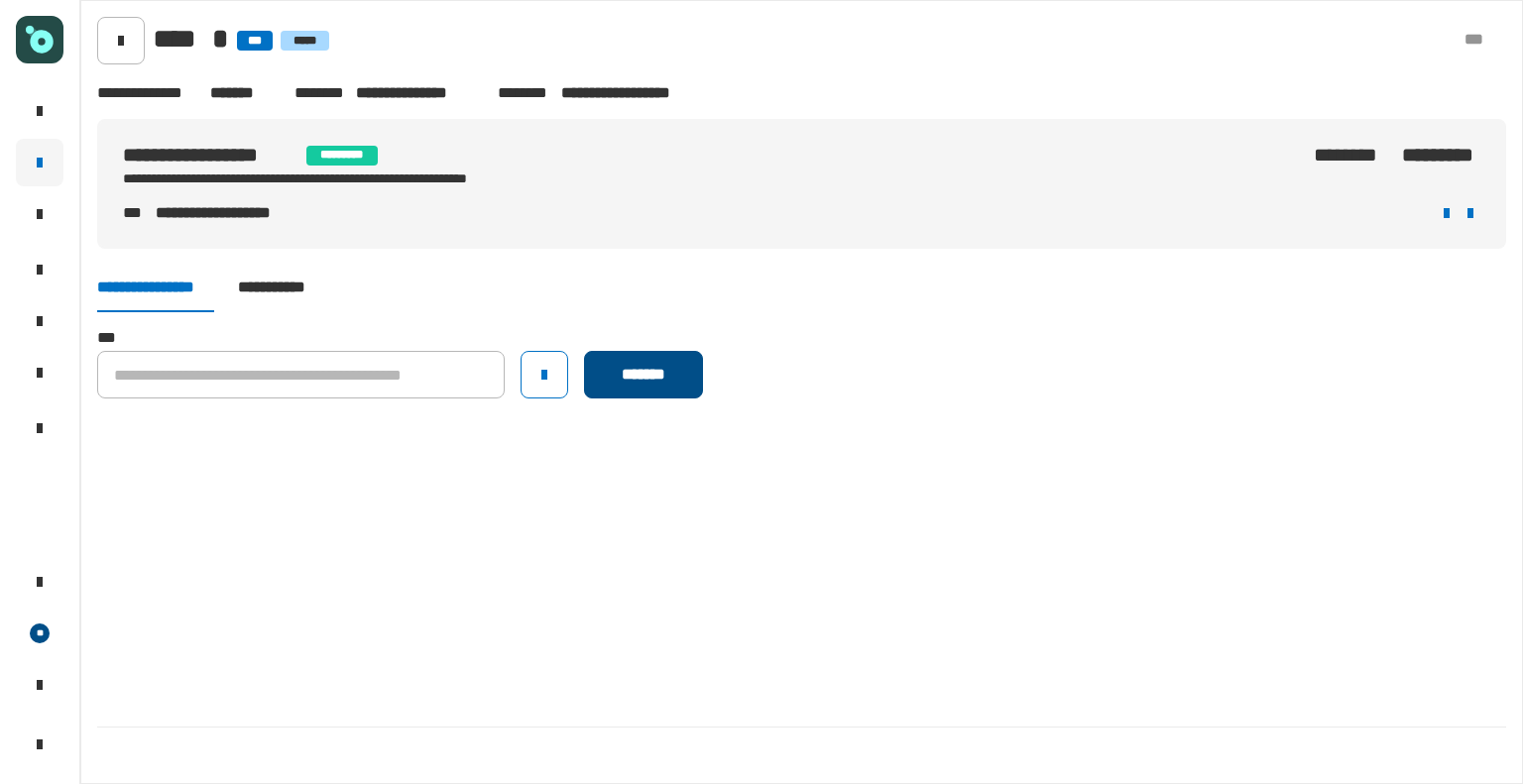 click on "*******" 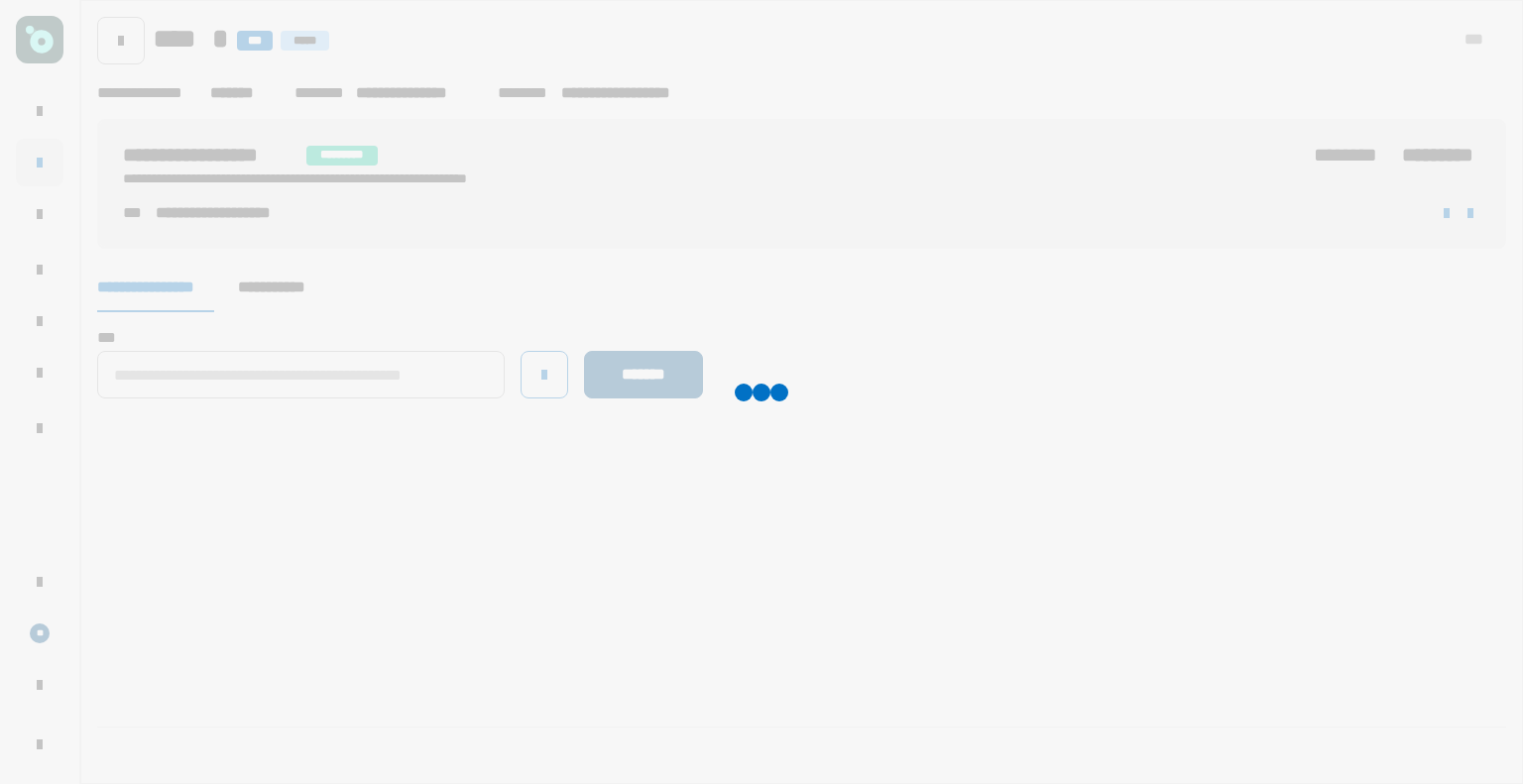 type 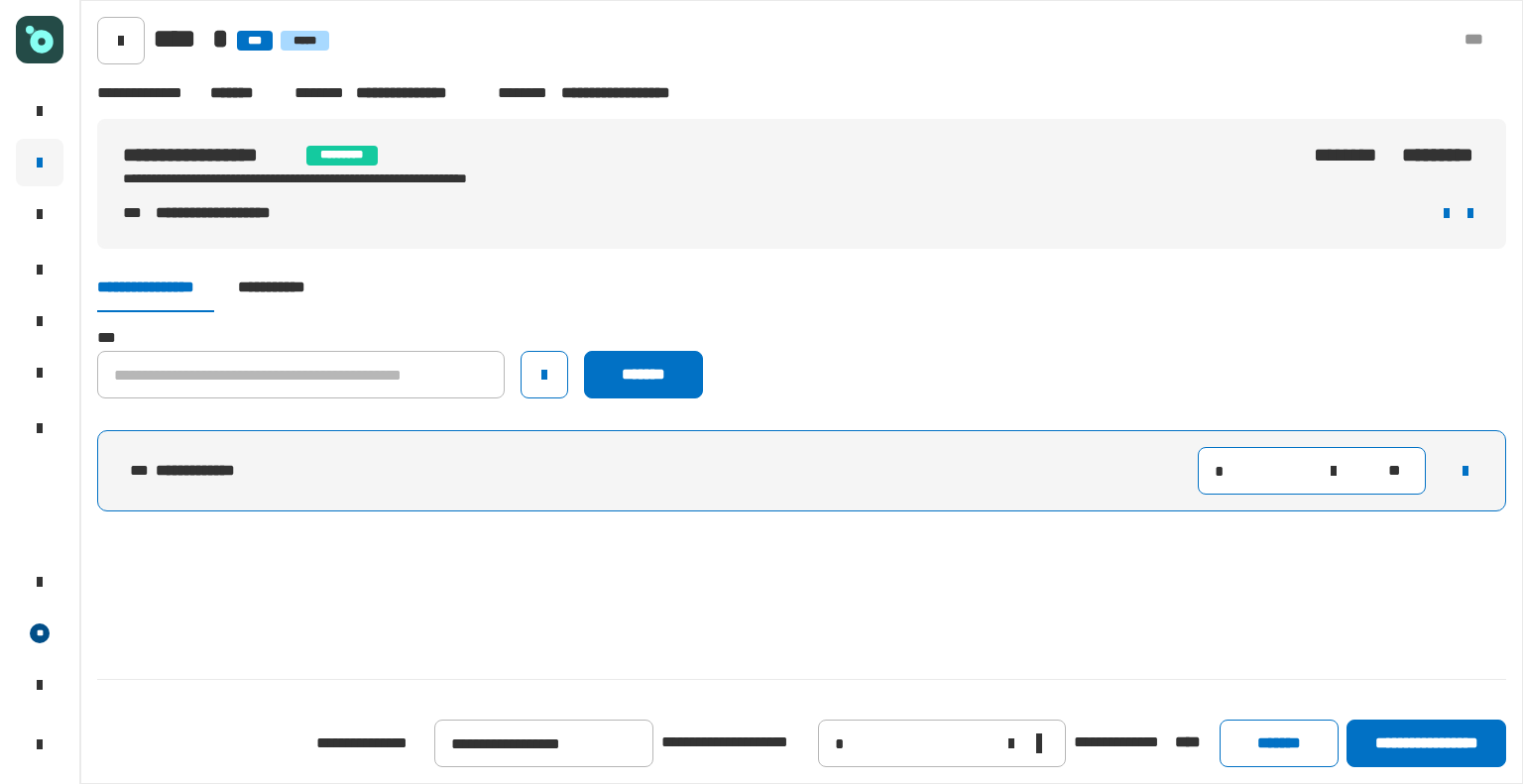 click on "*" 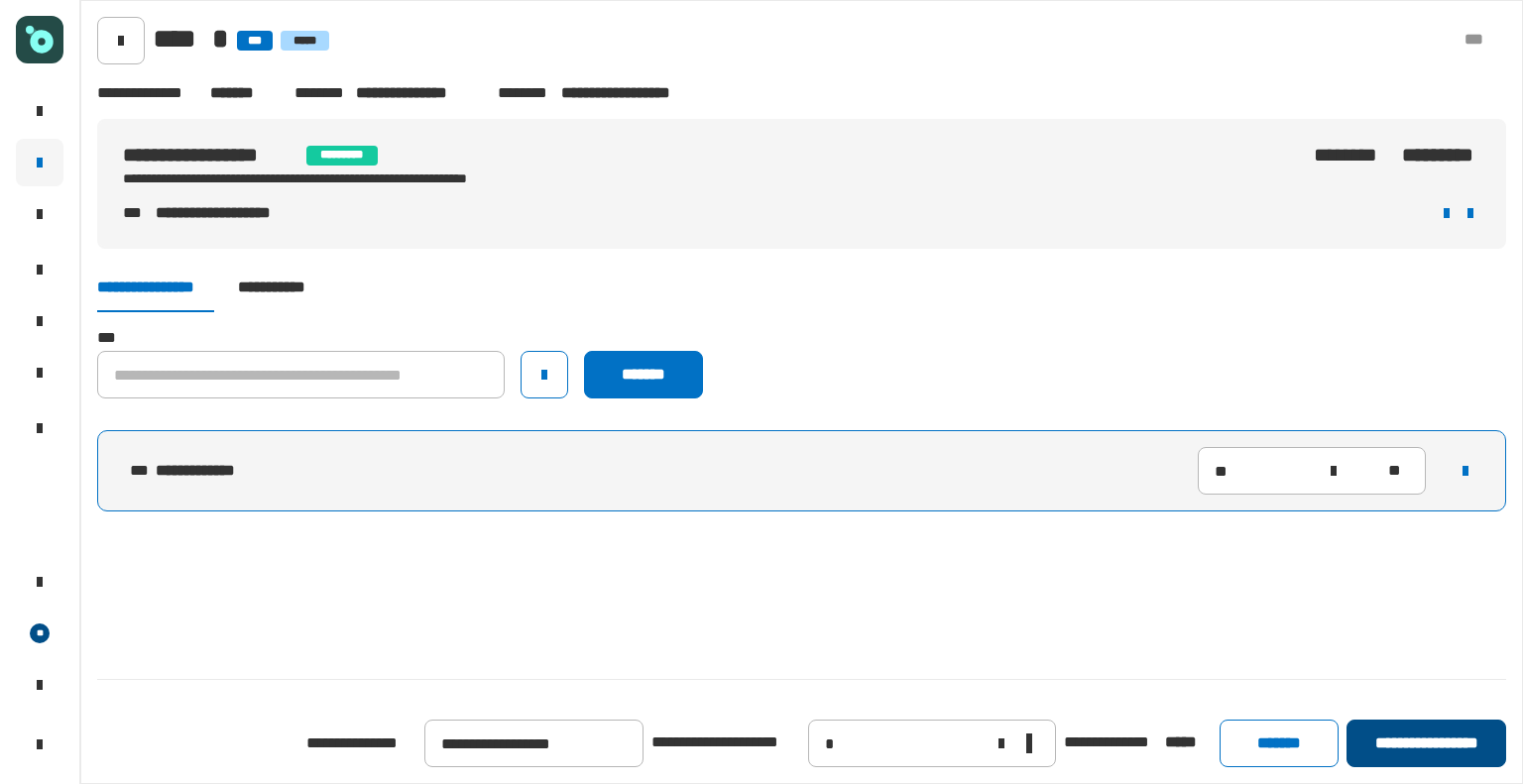 click on "**********" 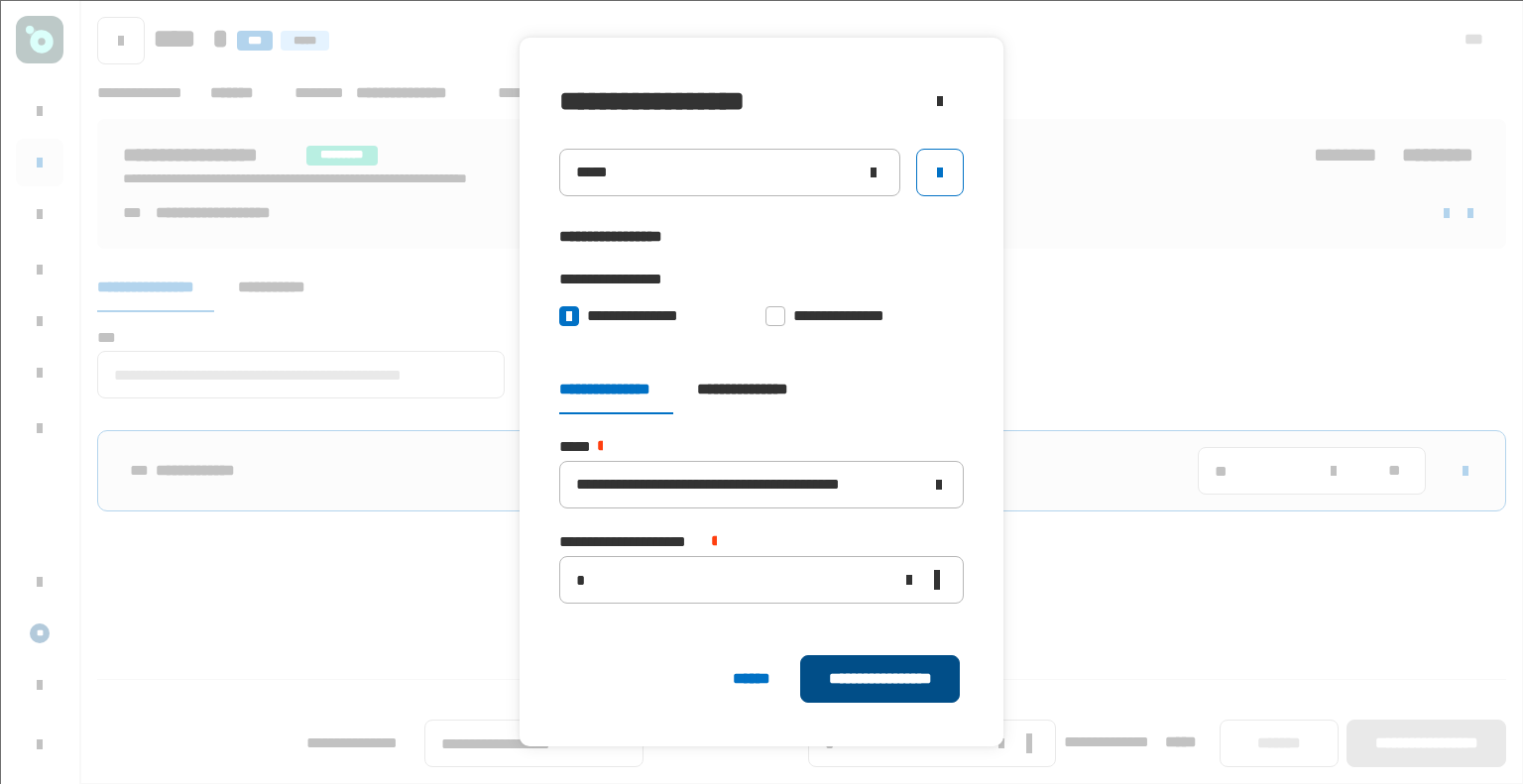 click on "**********" 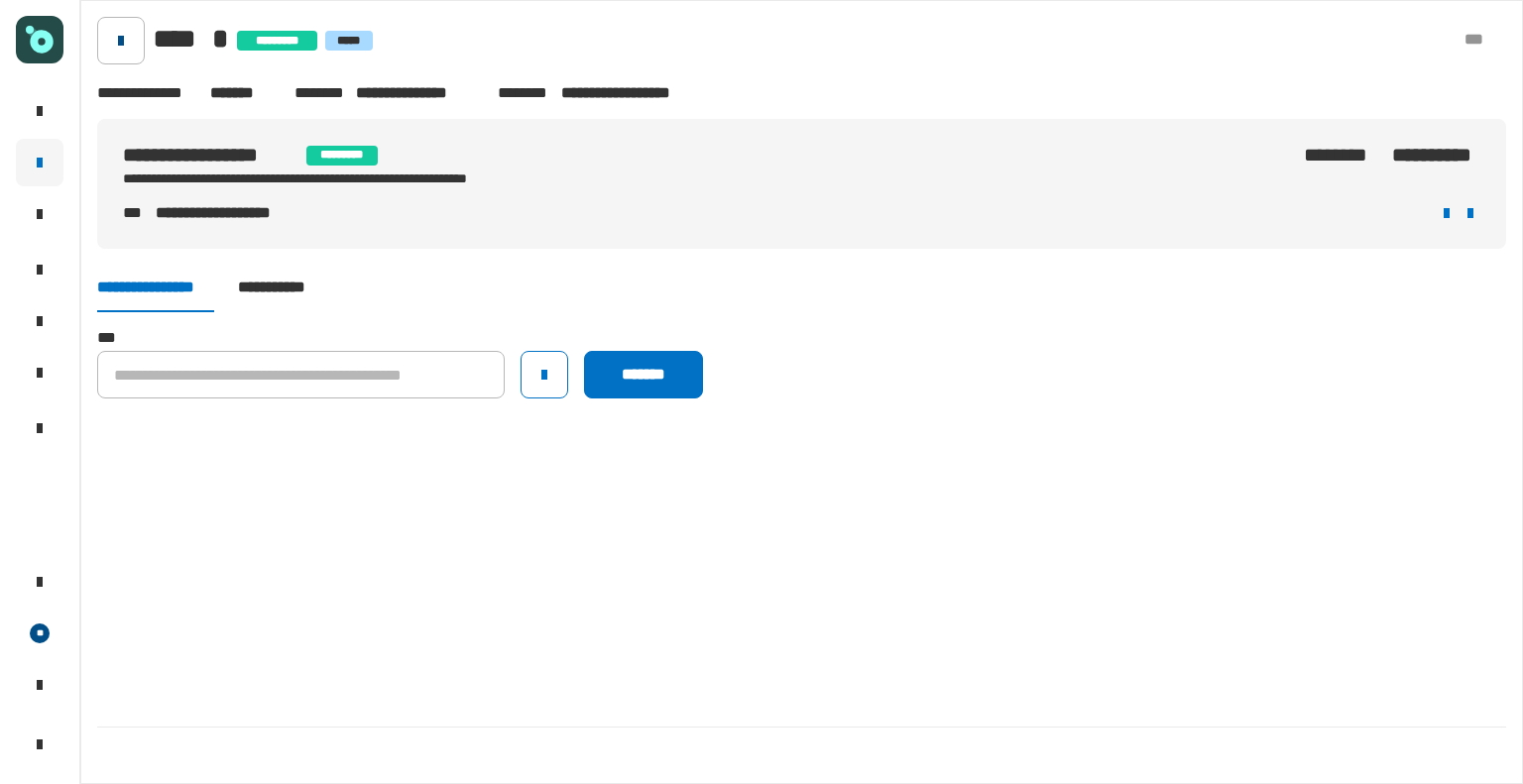 click 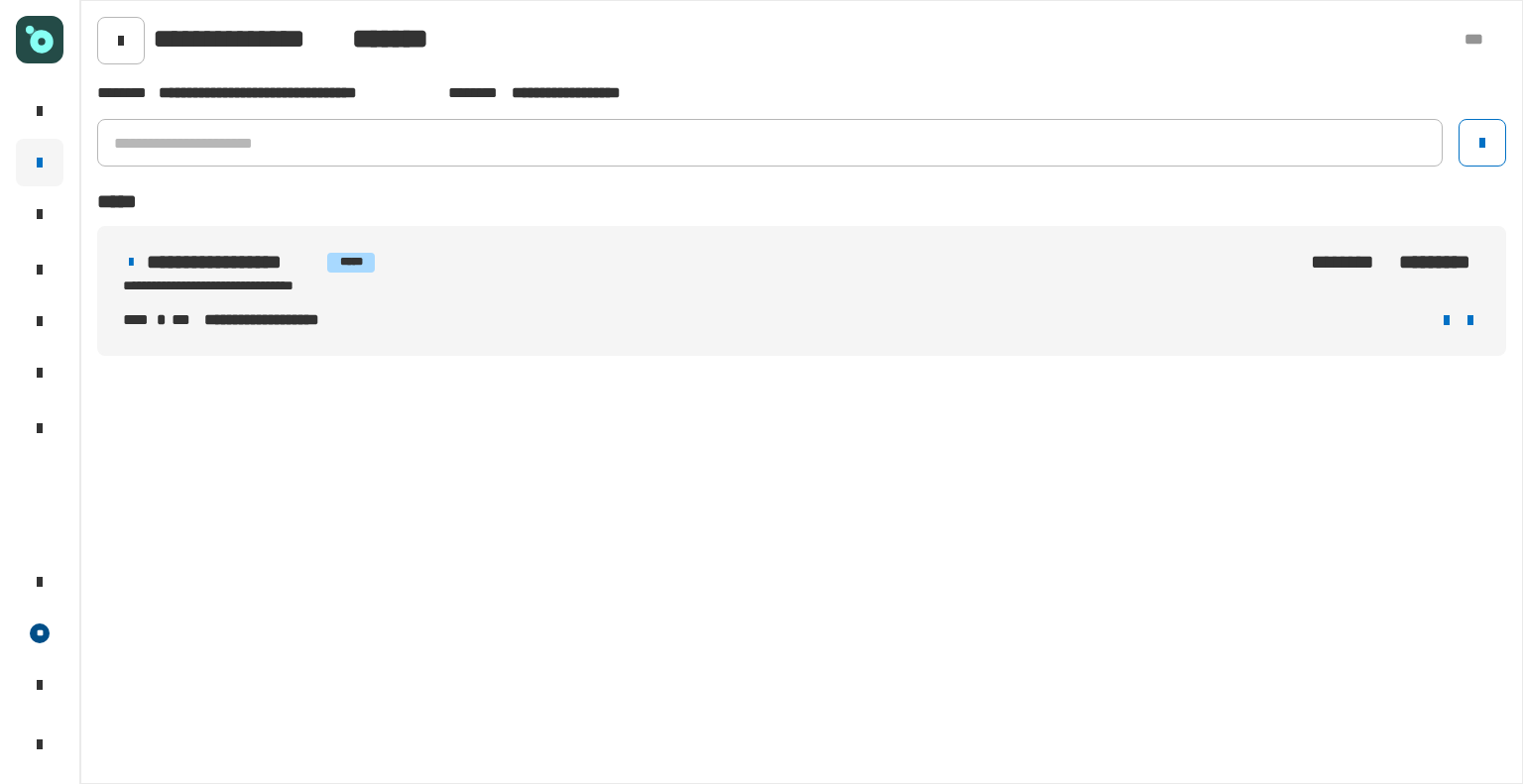 click on "[FIRST] [LAST] [PRODUCT] [VERSION]" at bounding box center (801, 290) 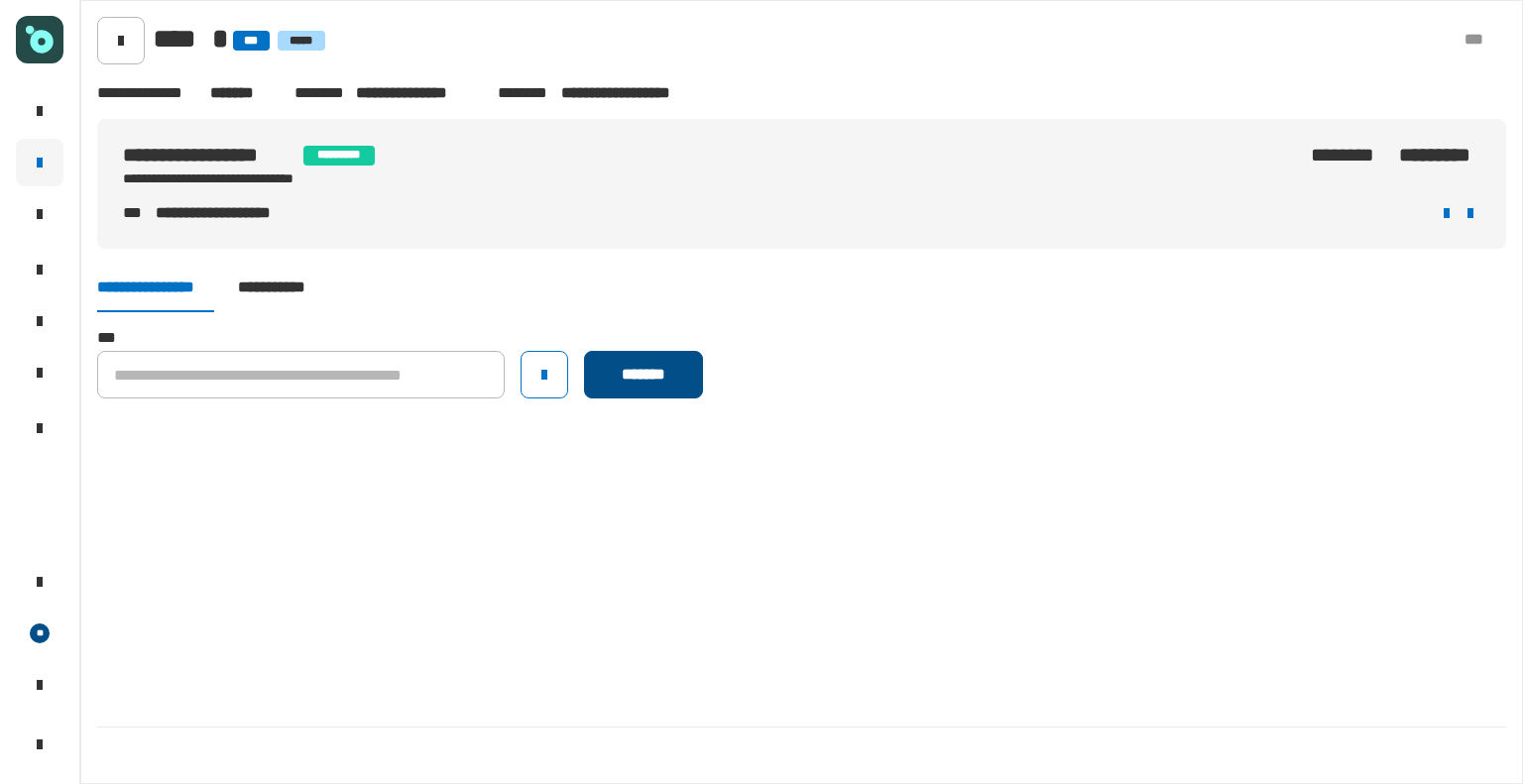 click on "*******" 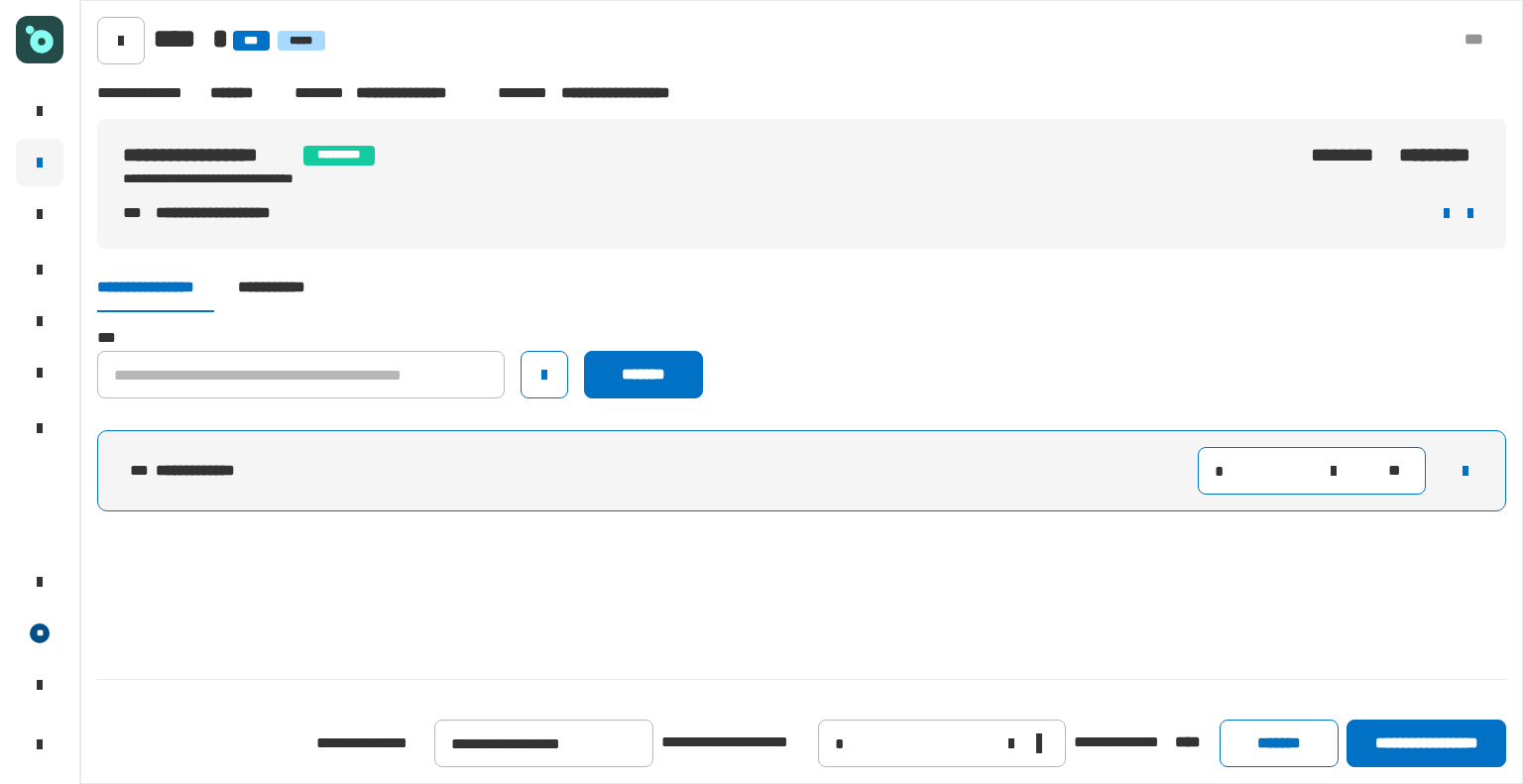 click on "*" 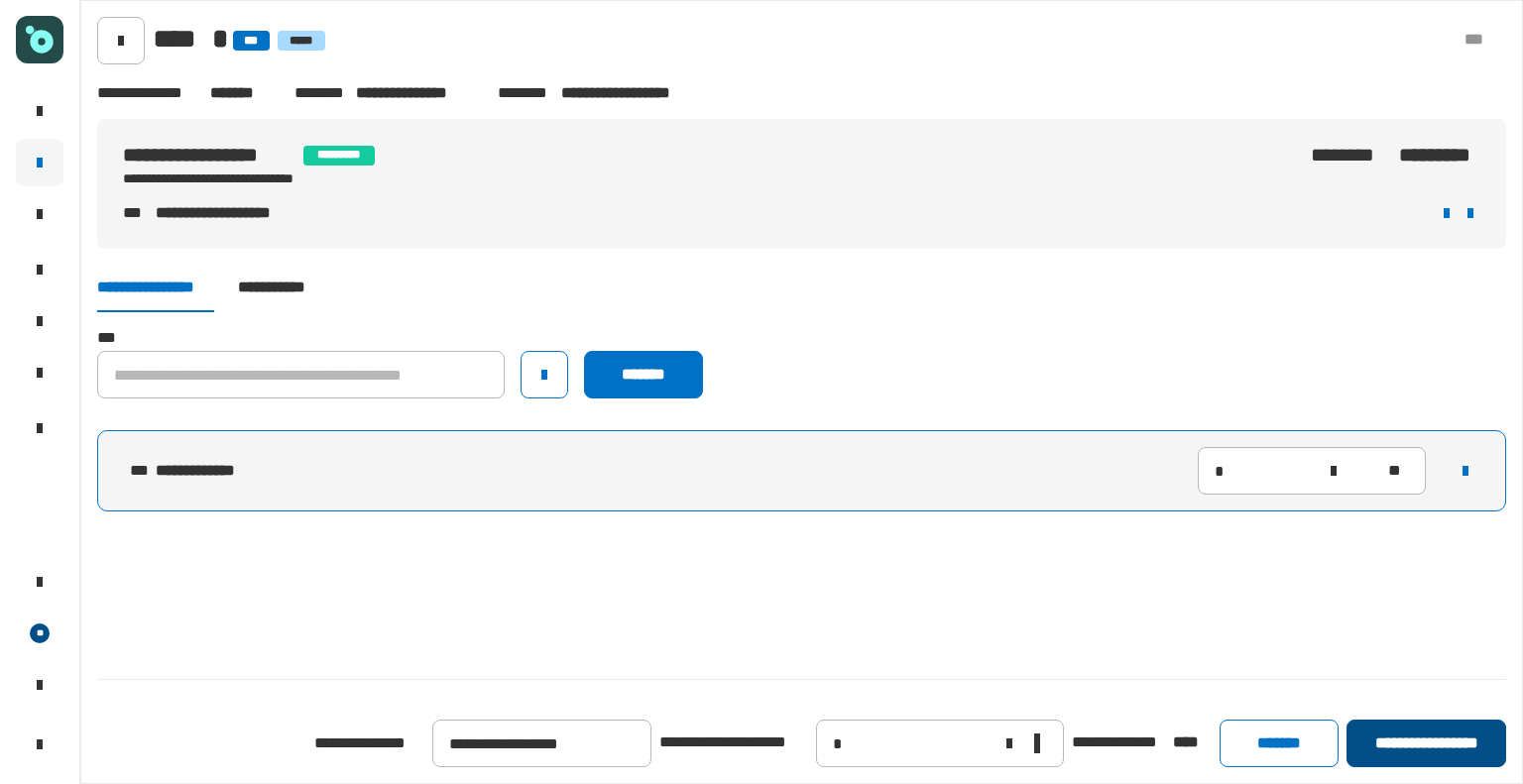 click on "**********" 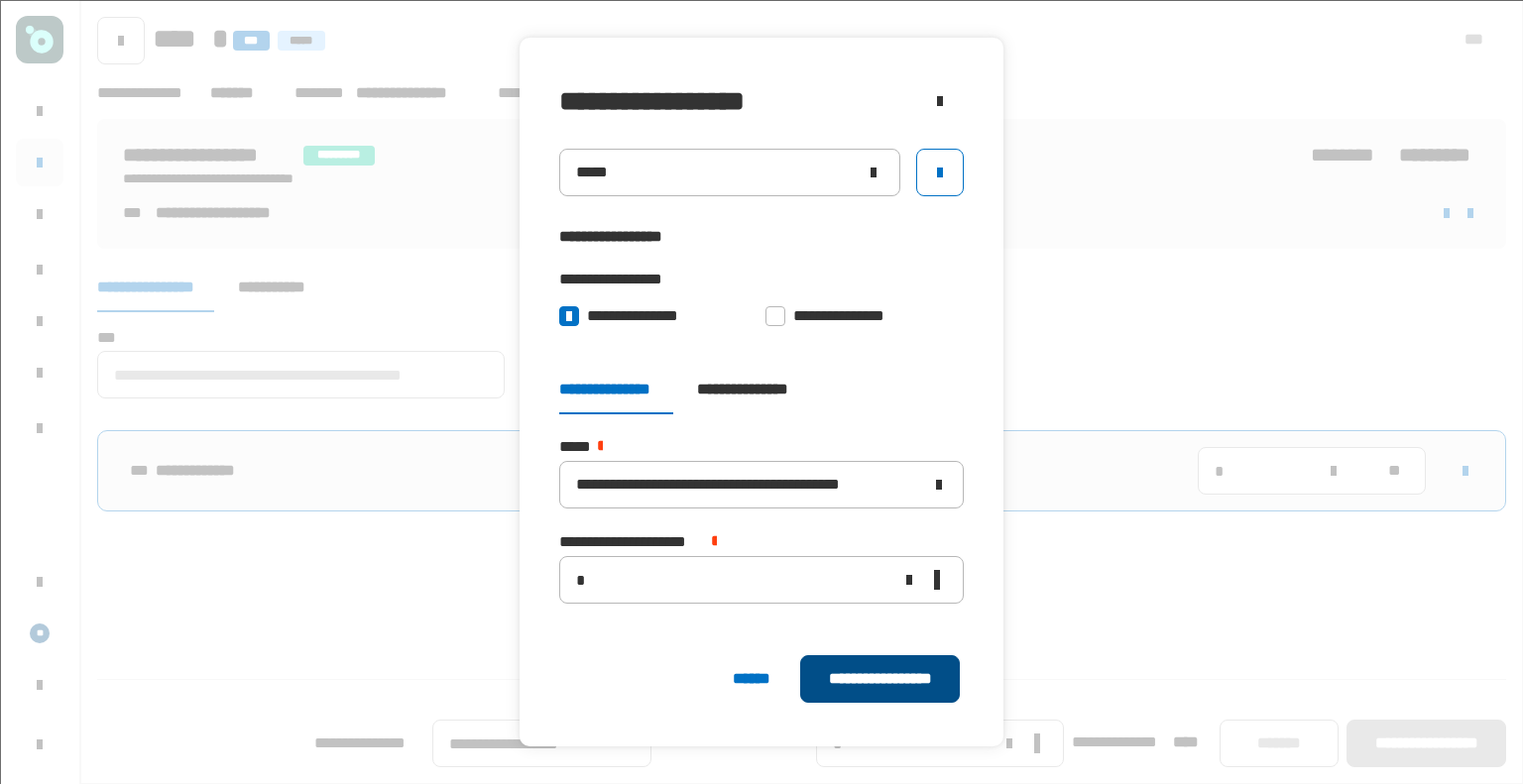 click on "**********" 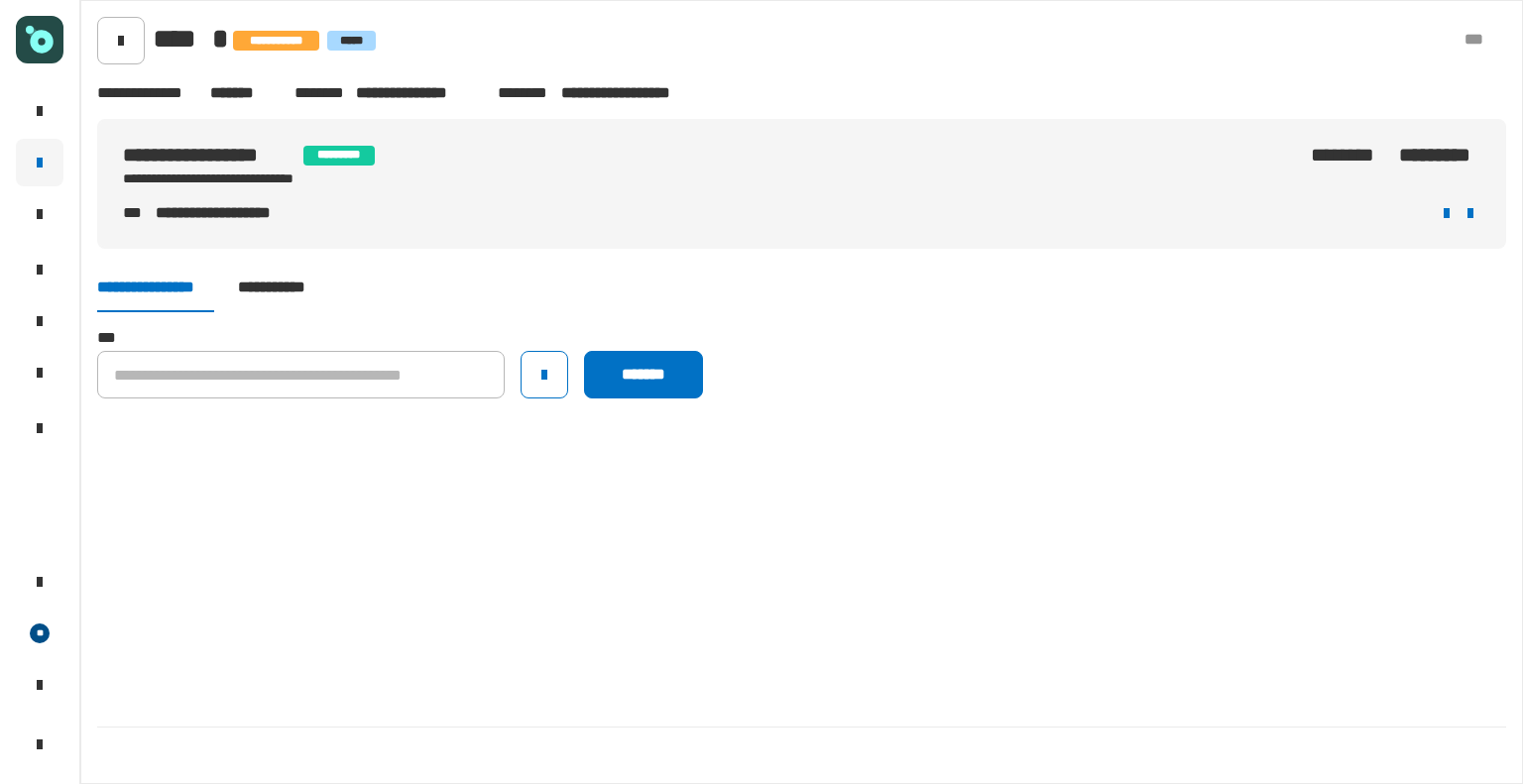 click on "**********" 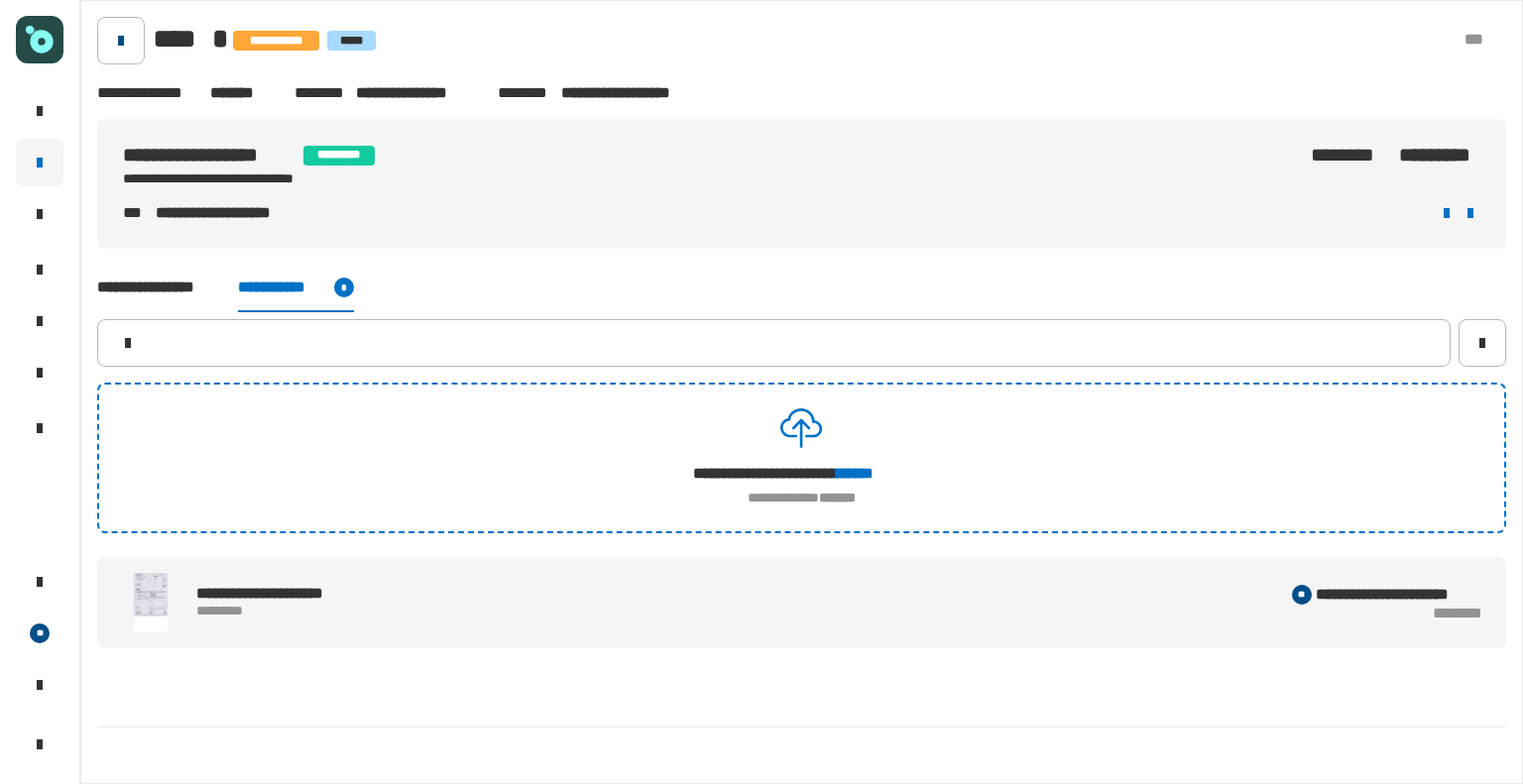 click 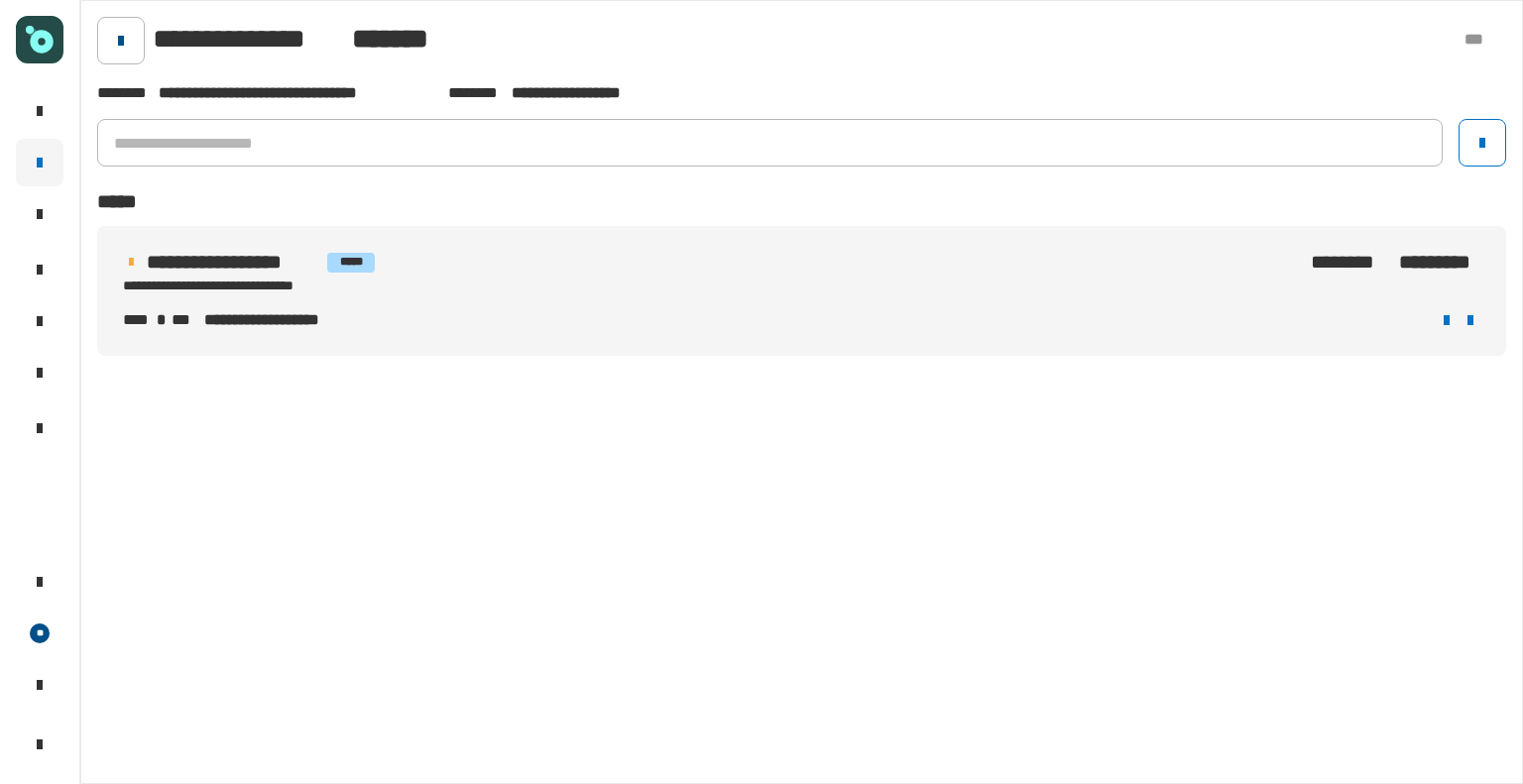 click 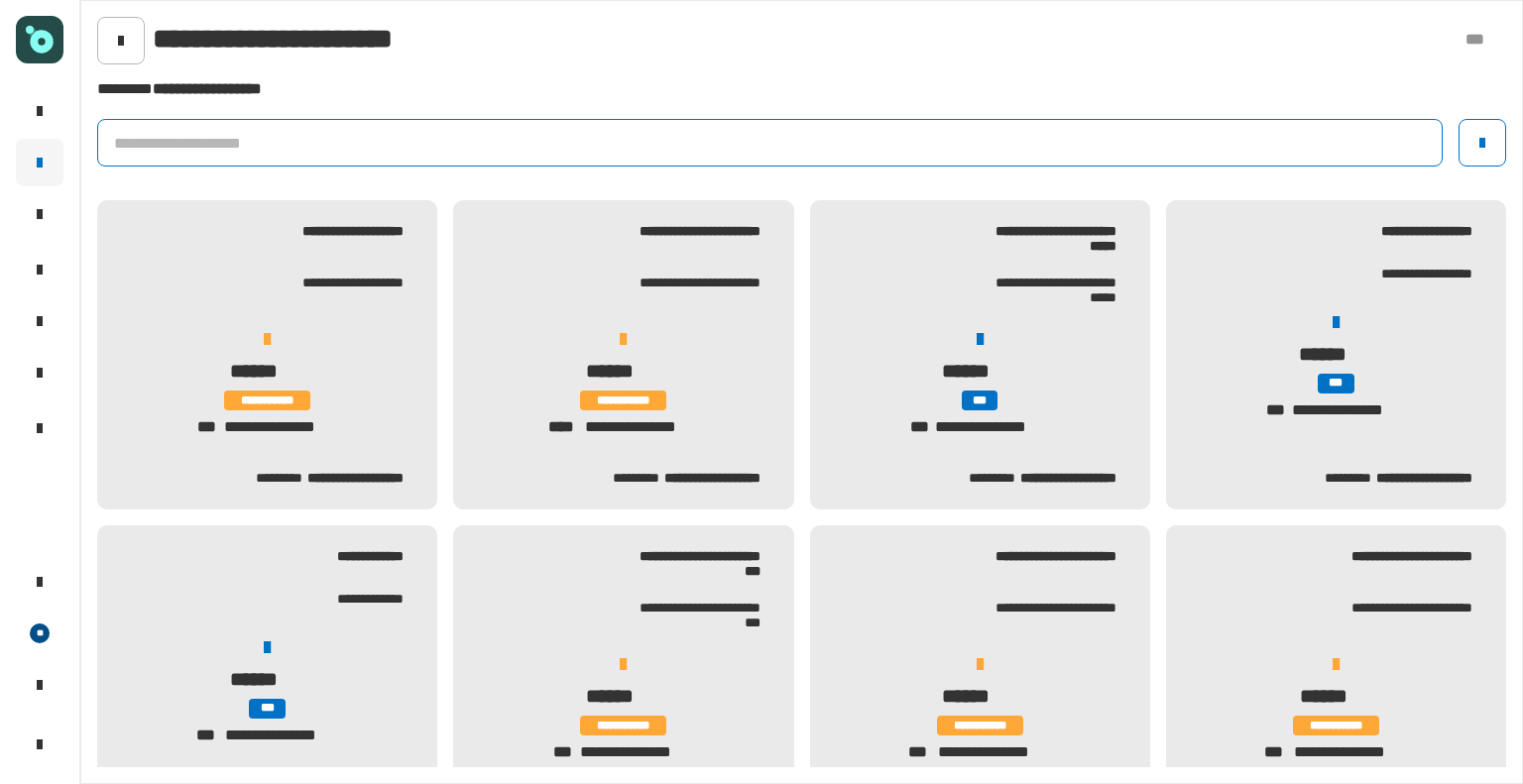 click 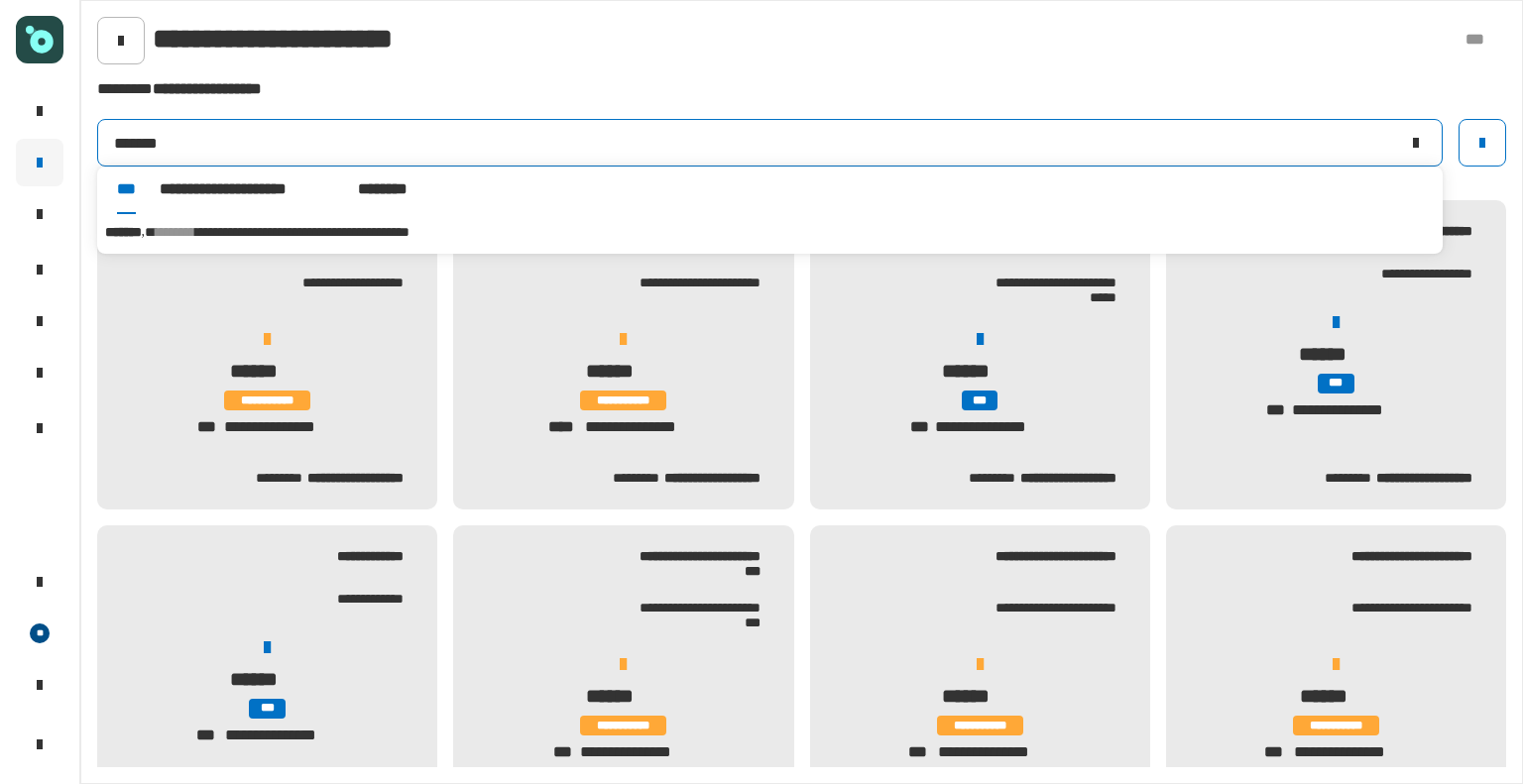 type on "*******" 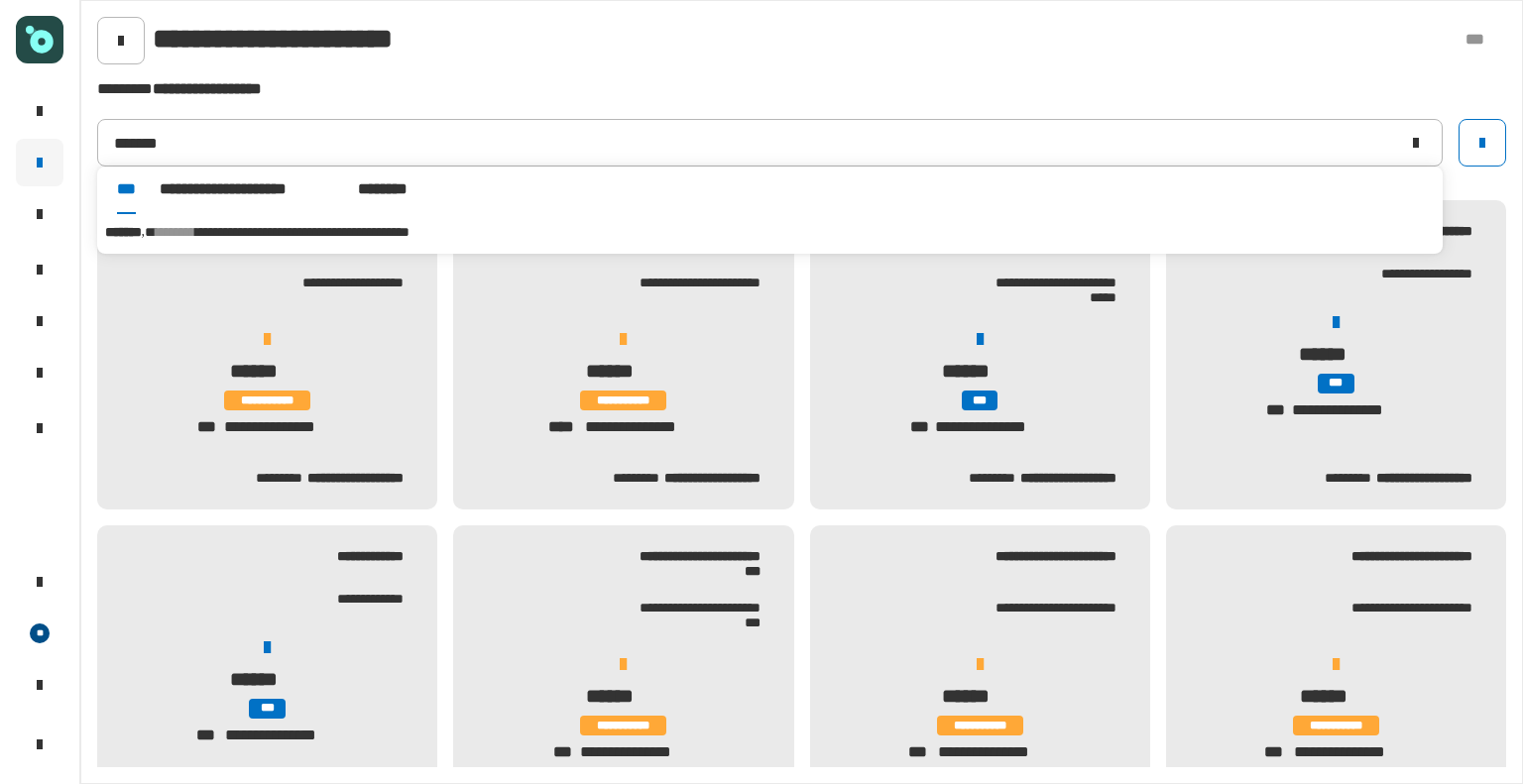 click on "**********" at bounding box center (302, 232) 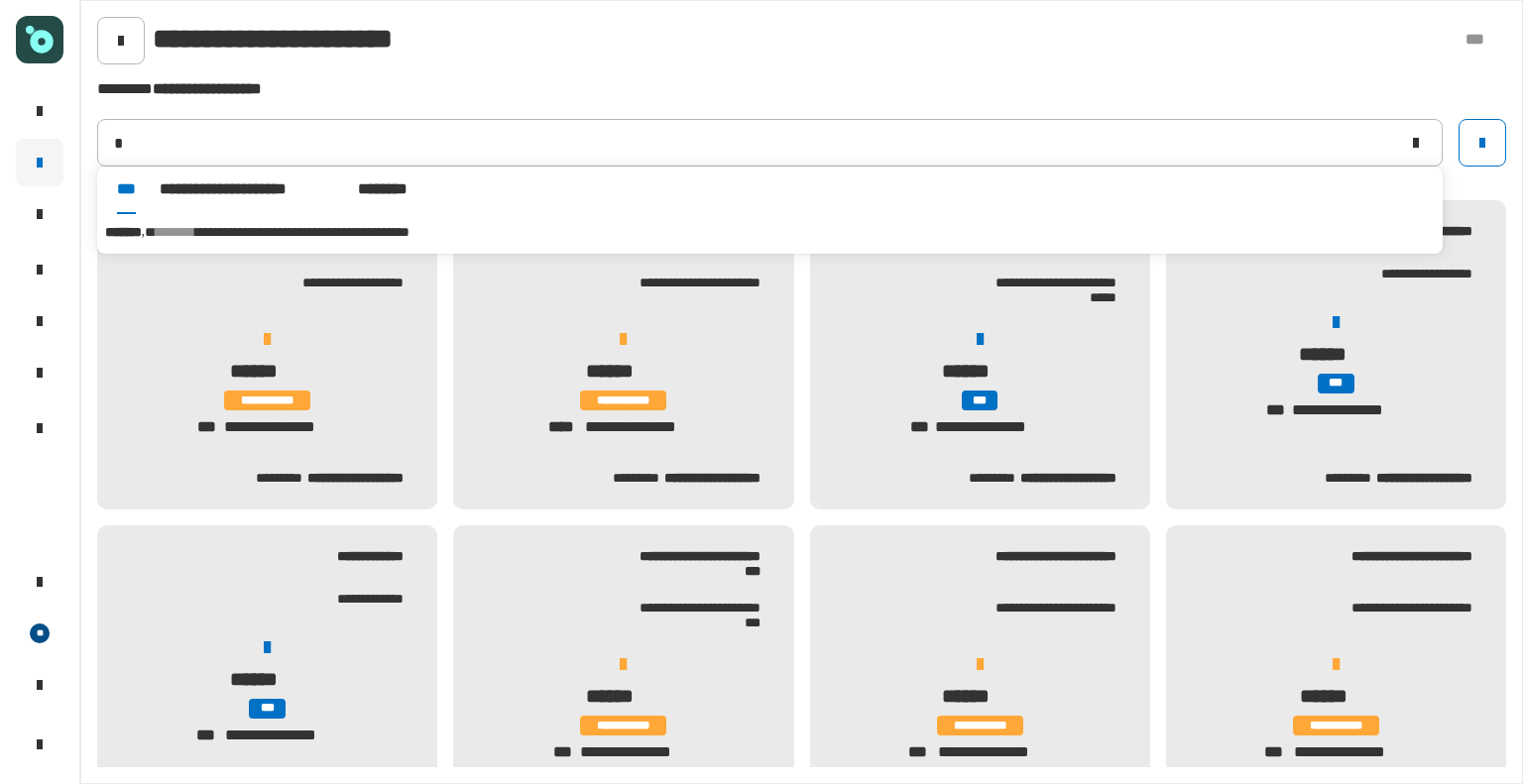 type on "*******" 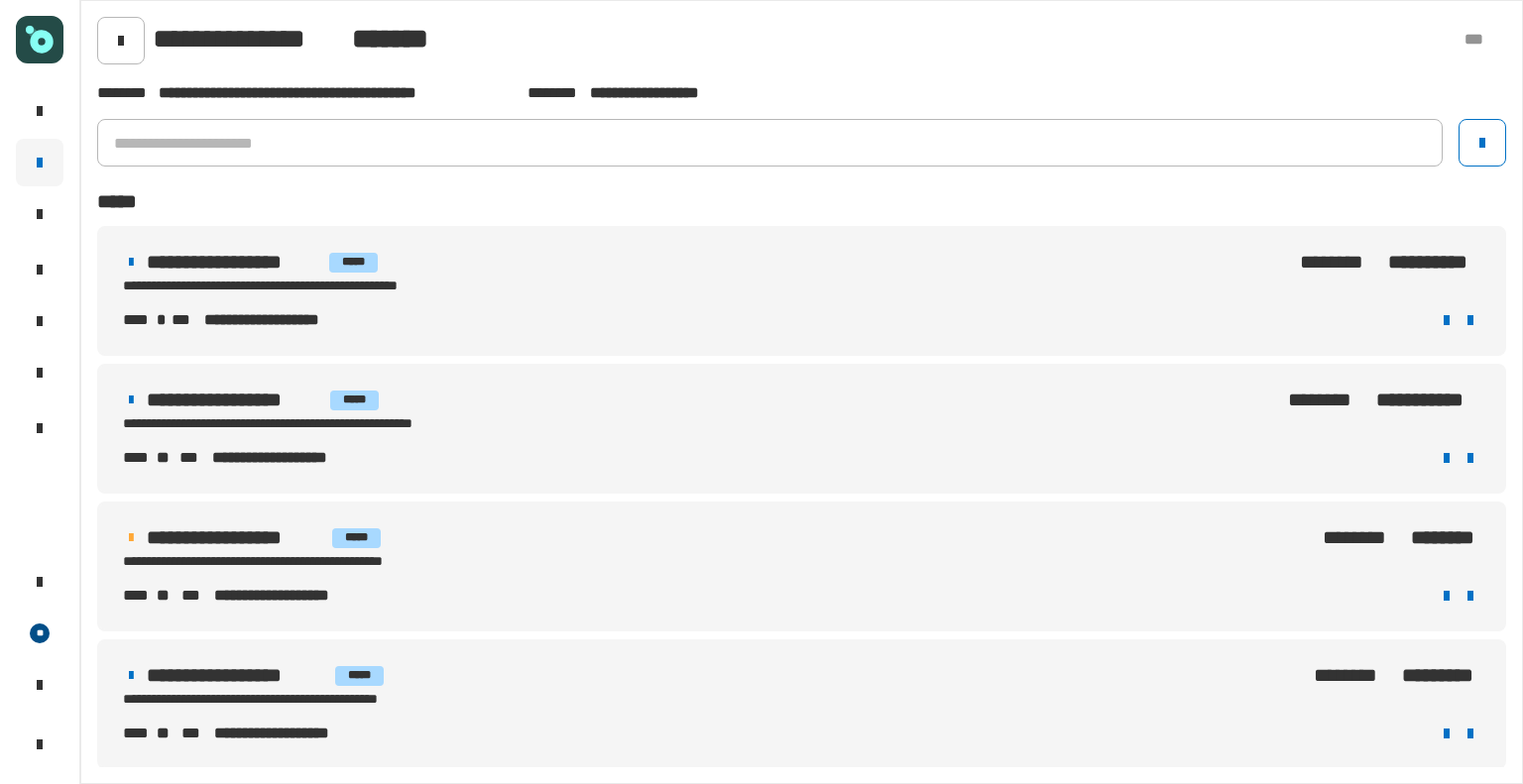 click on "[FIRST] [LAST]" at bounding box center [801, 458] 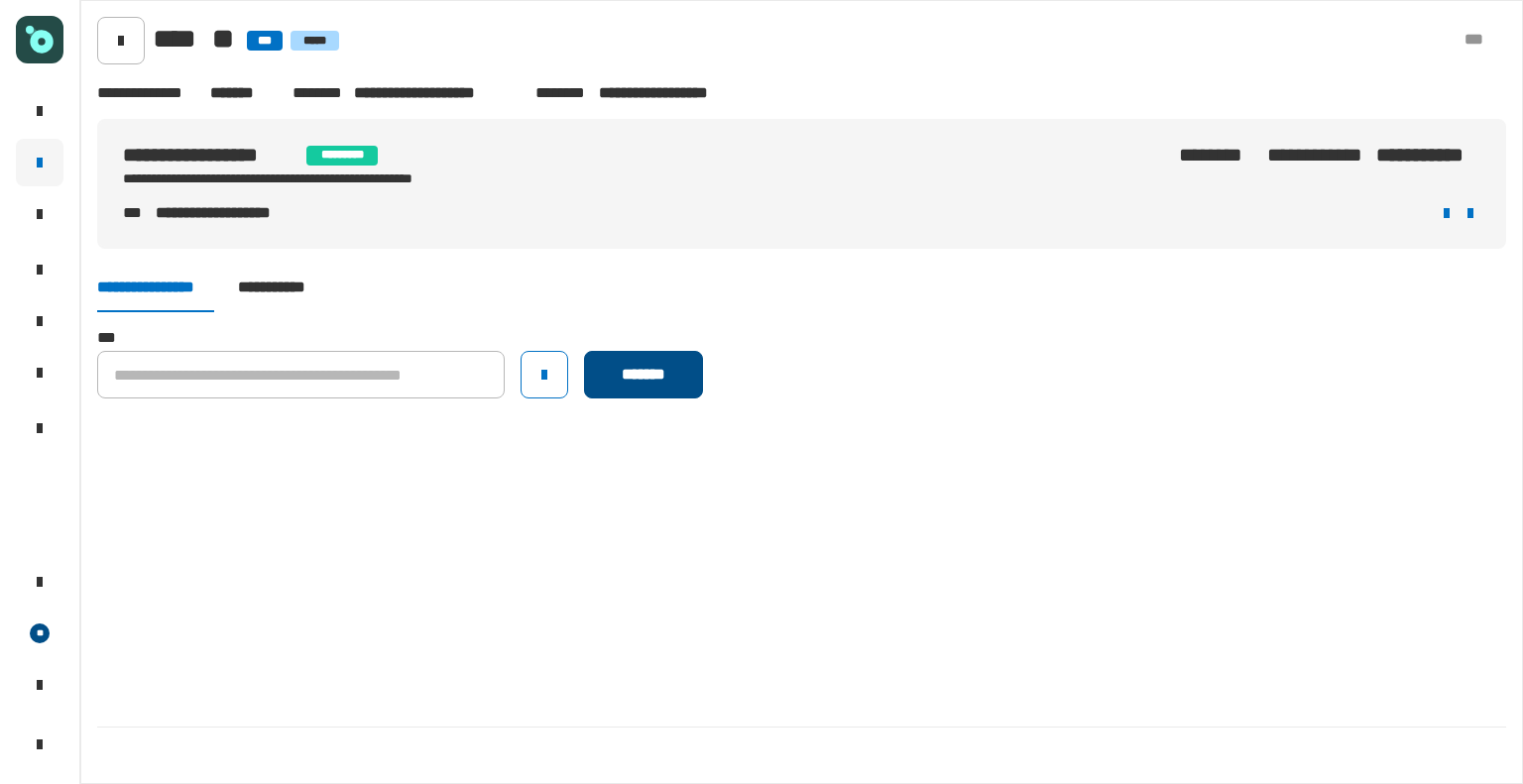 click on "*******" 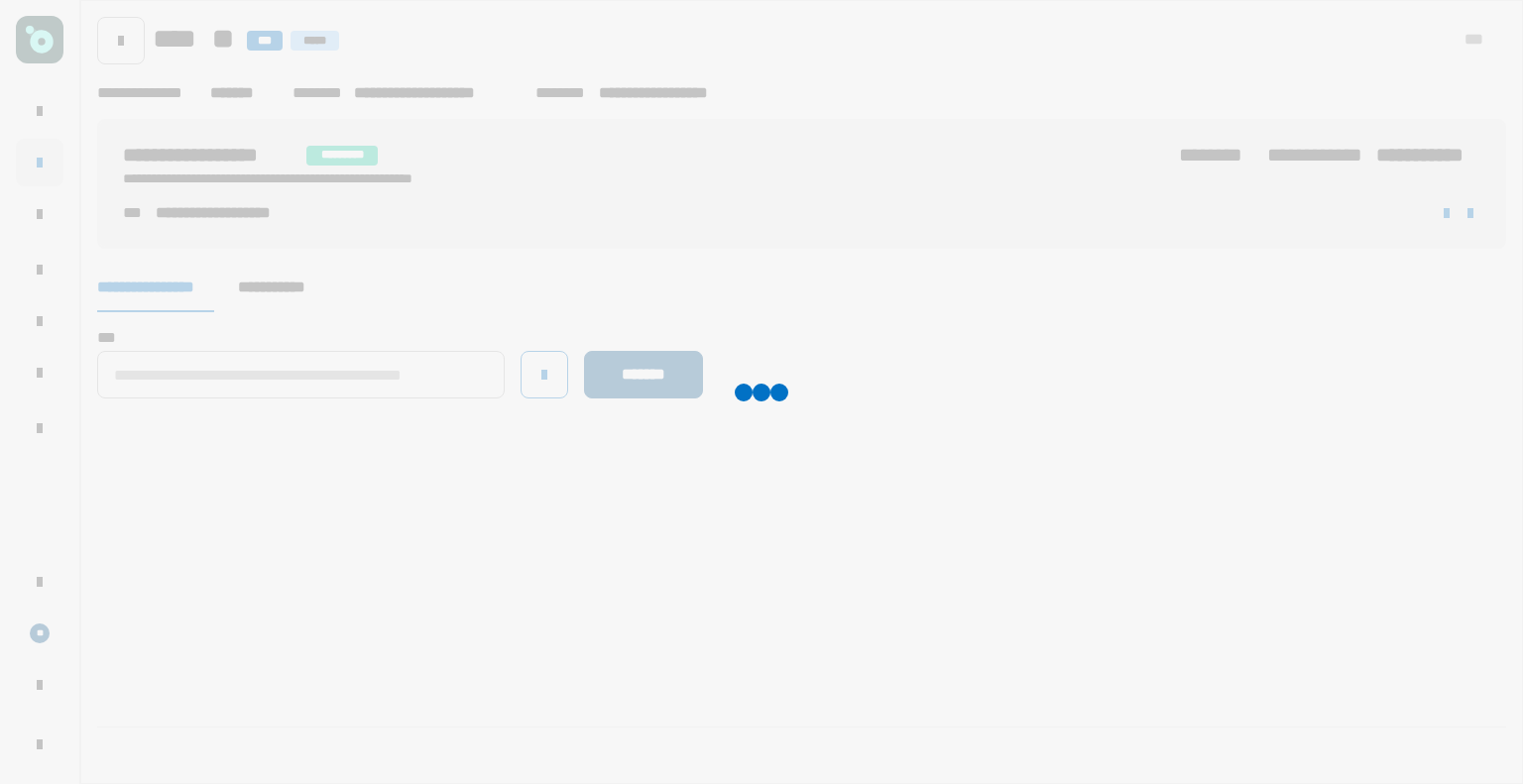 type 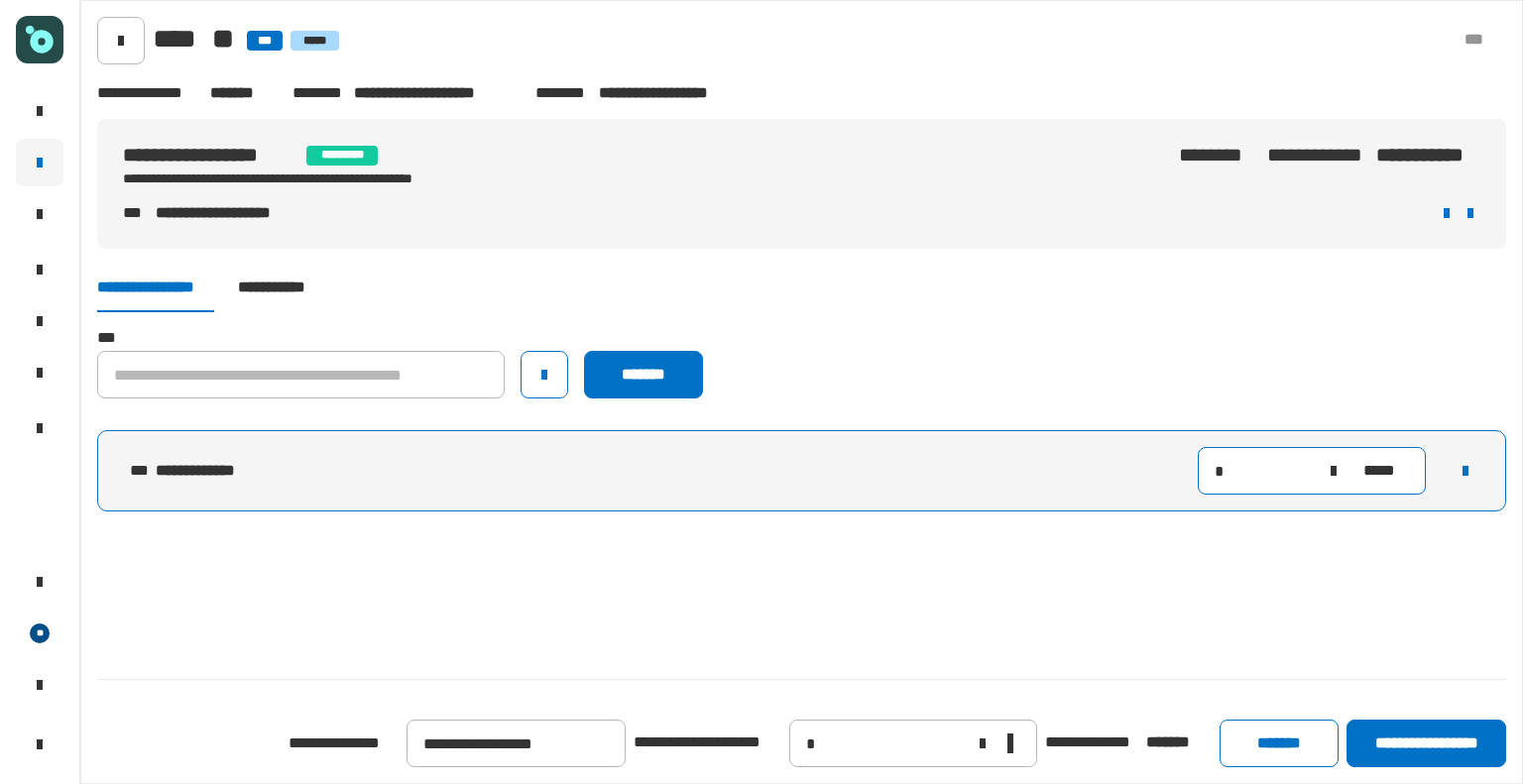 click on "*" 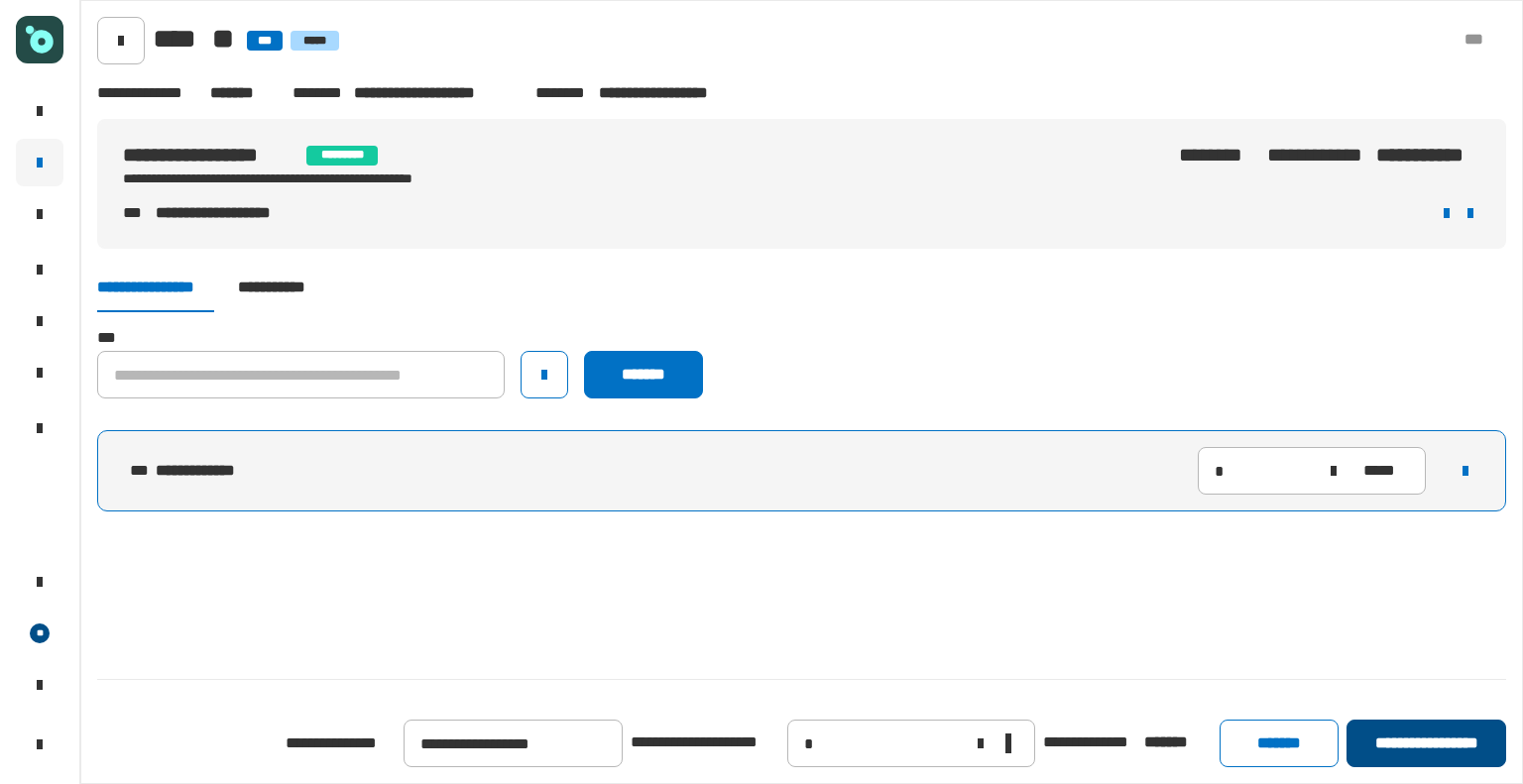 click on "**********" 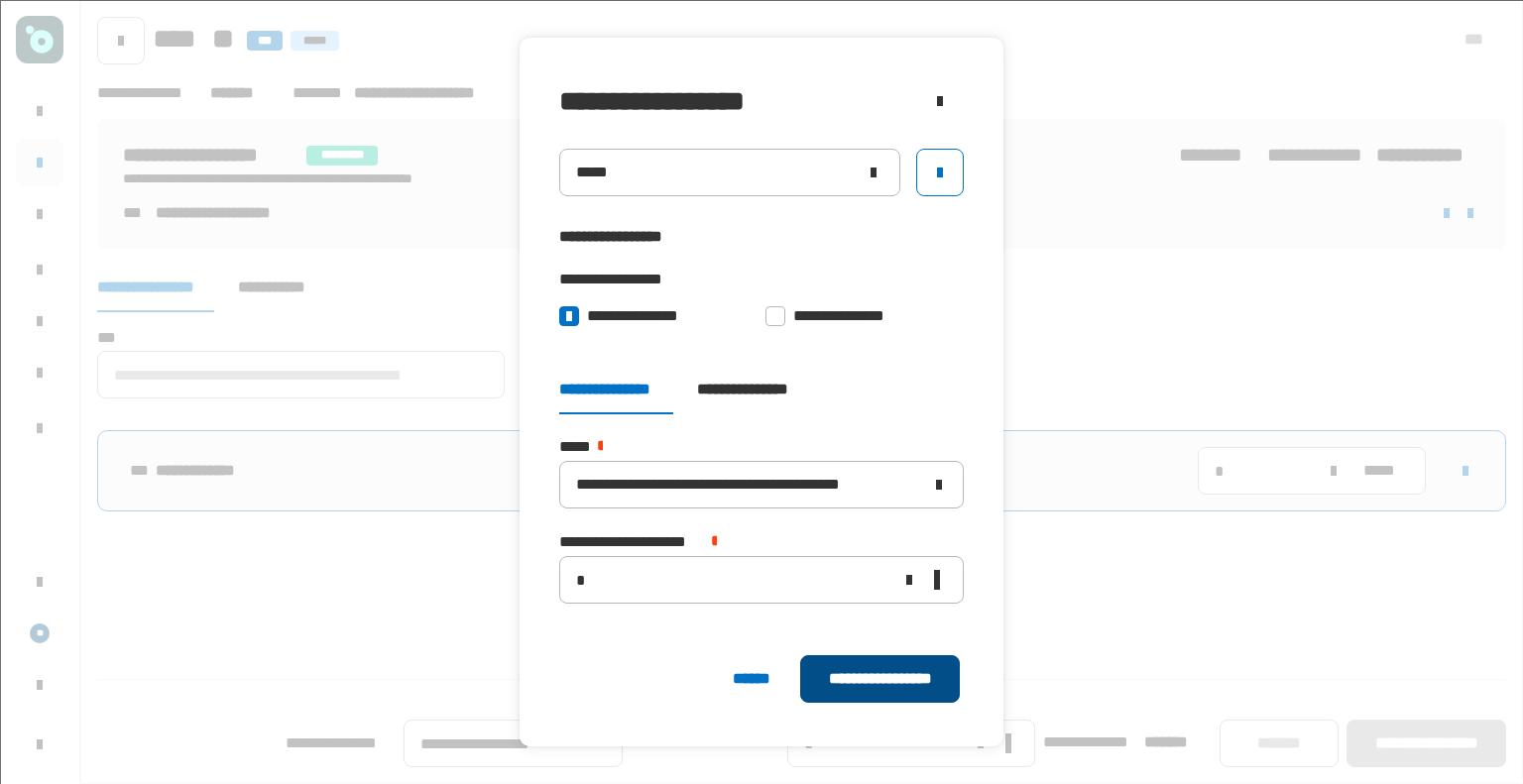 click on "**********" 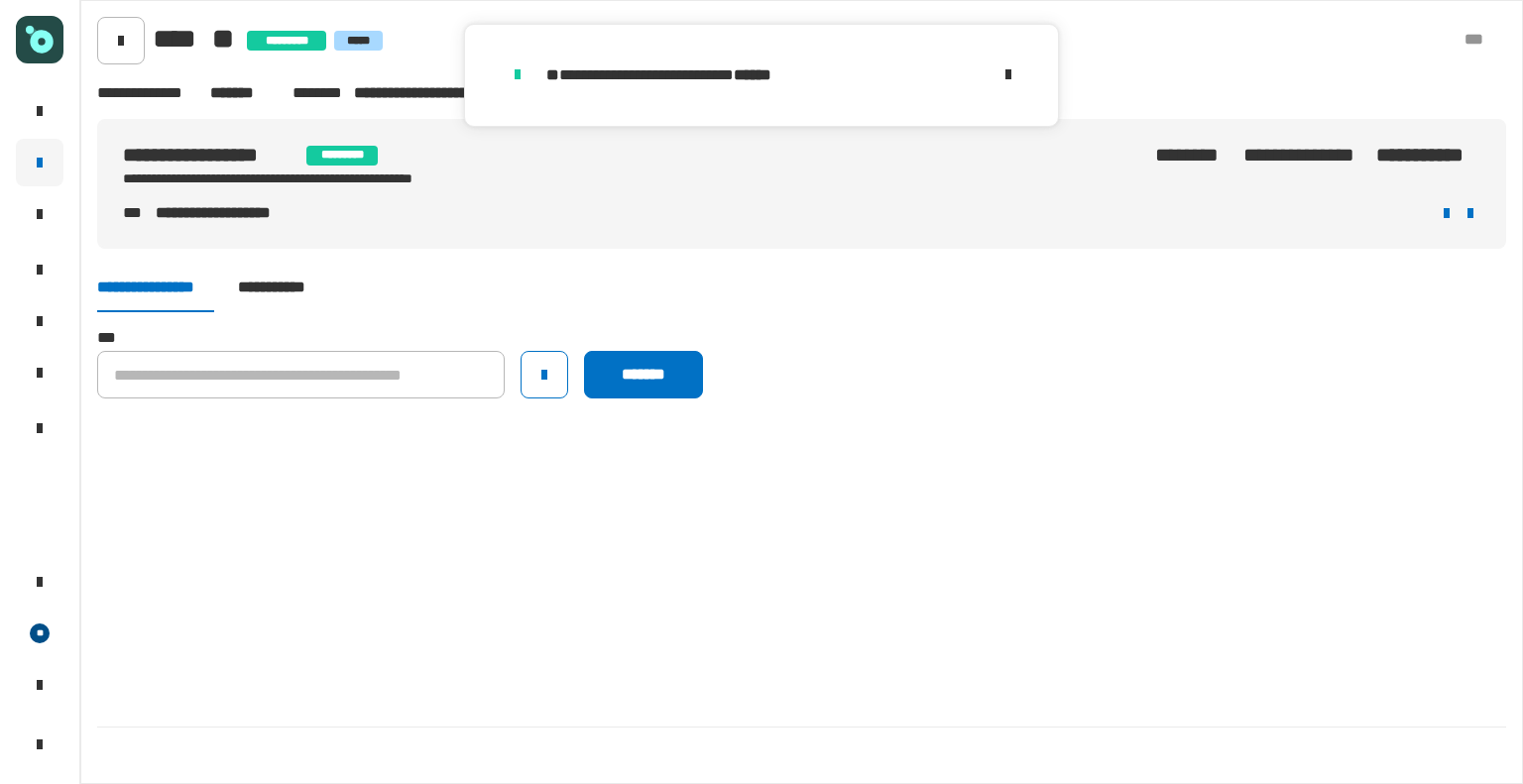 click on "**********" 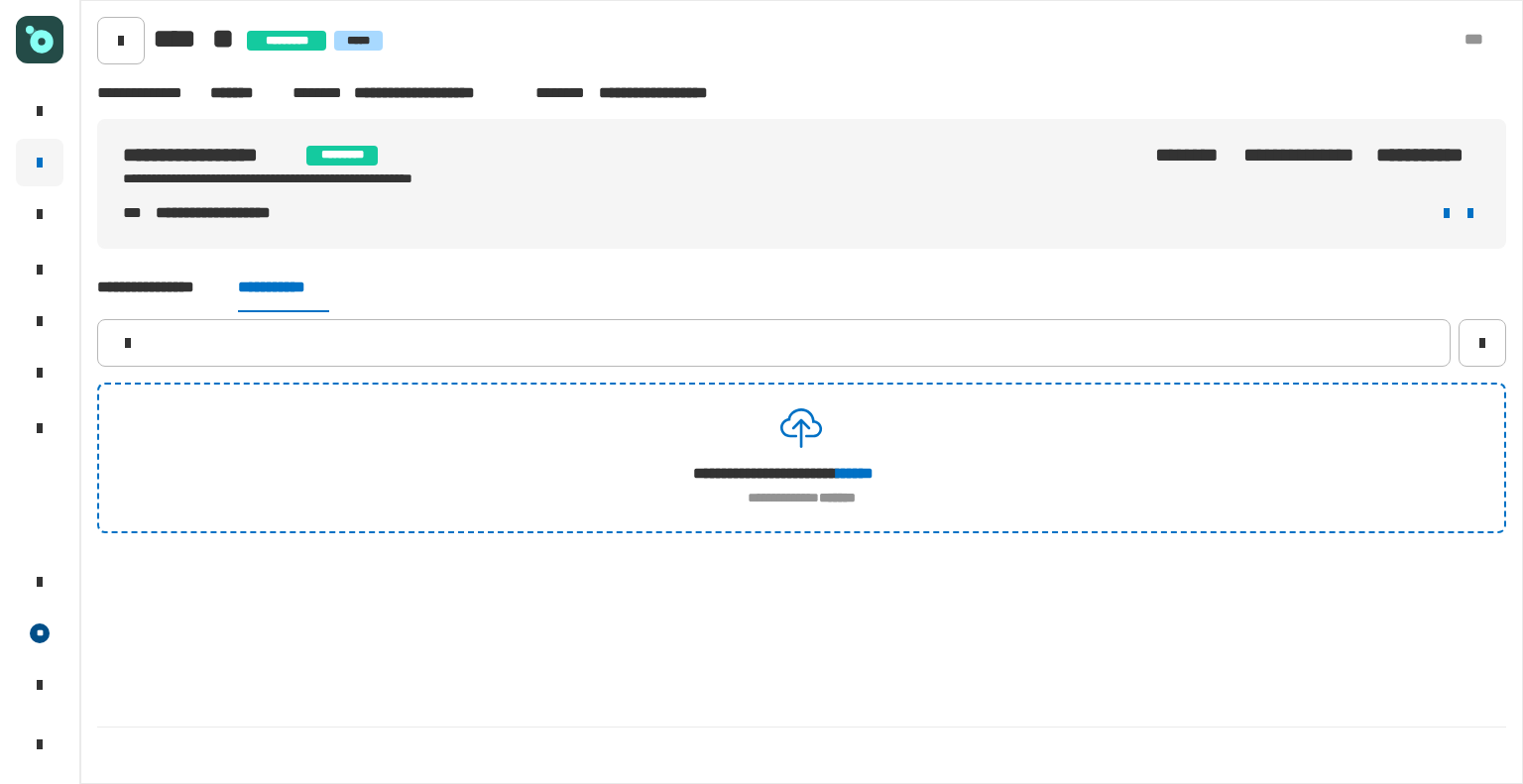 click on "[NUMBER] [STREET], [CITY], [STATE]" 